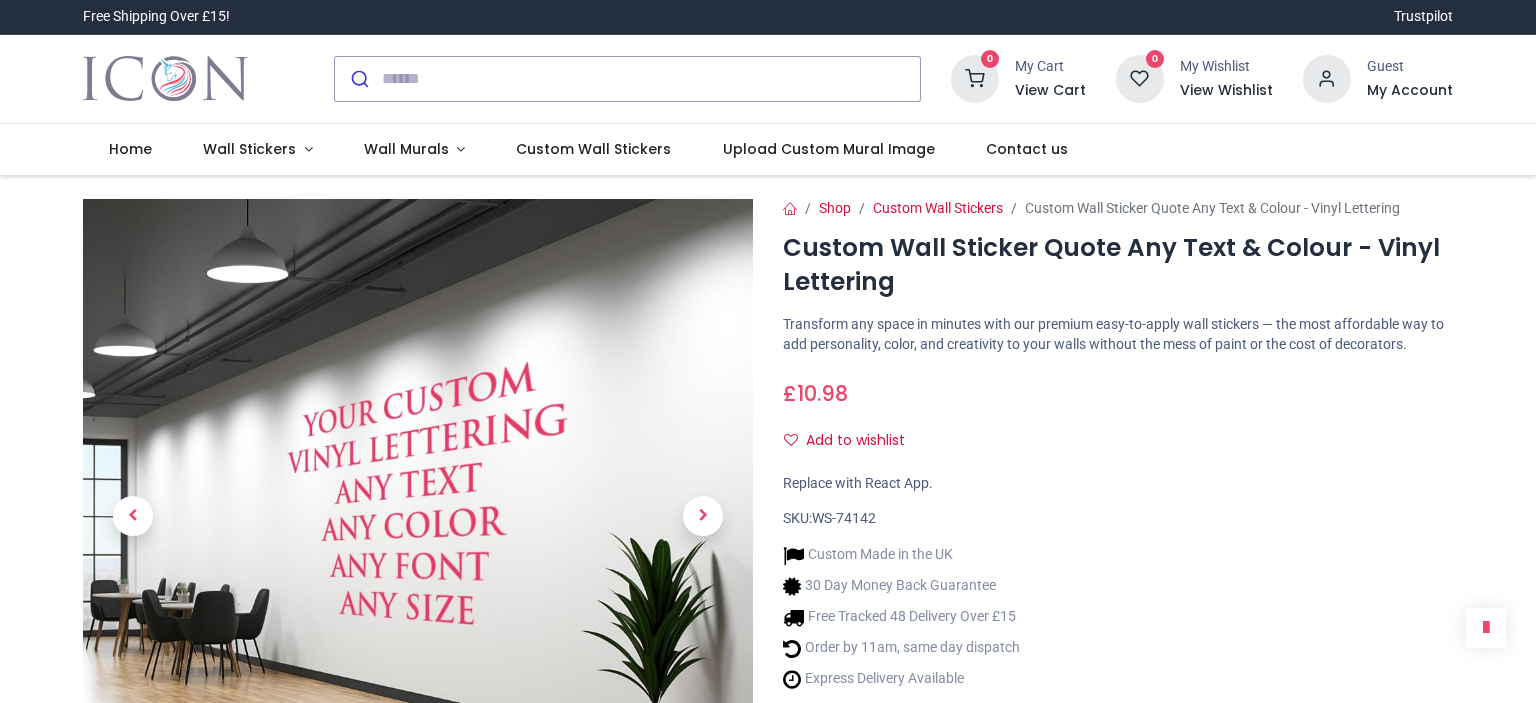 scroll, scrollTop: 0, scrollLeft: 0, axis: both 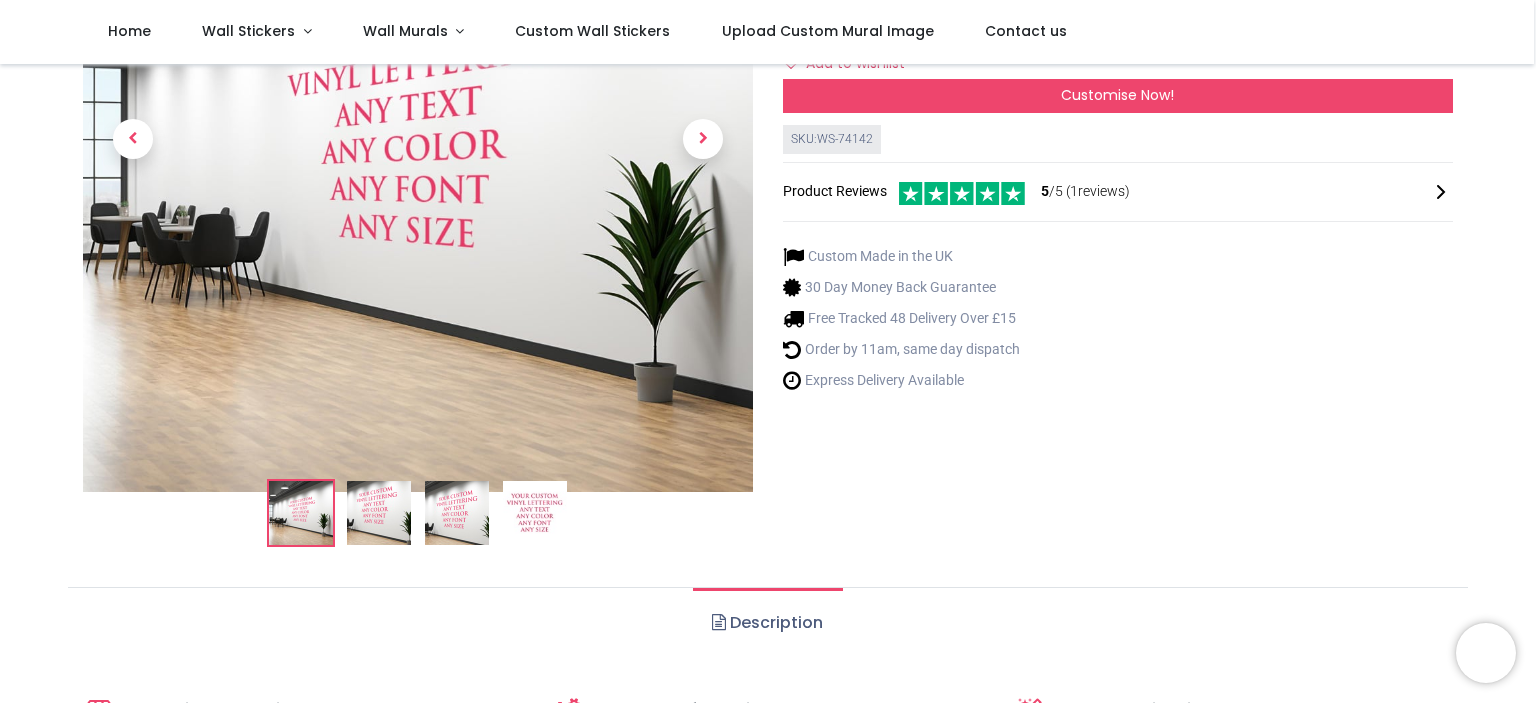 click at bounding box center [379, 513] 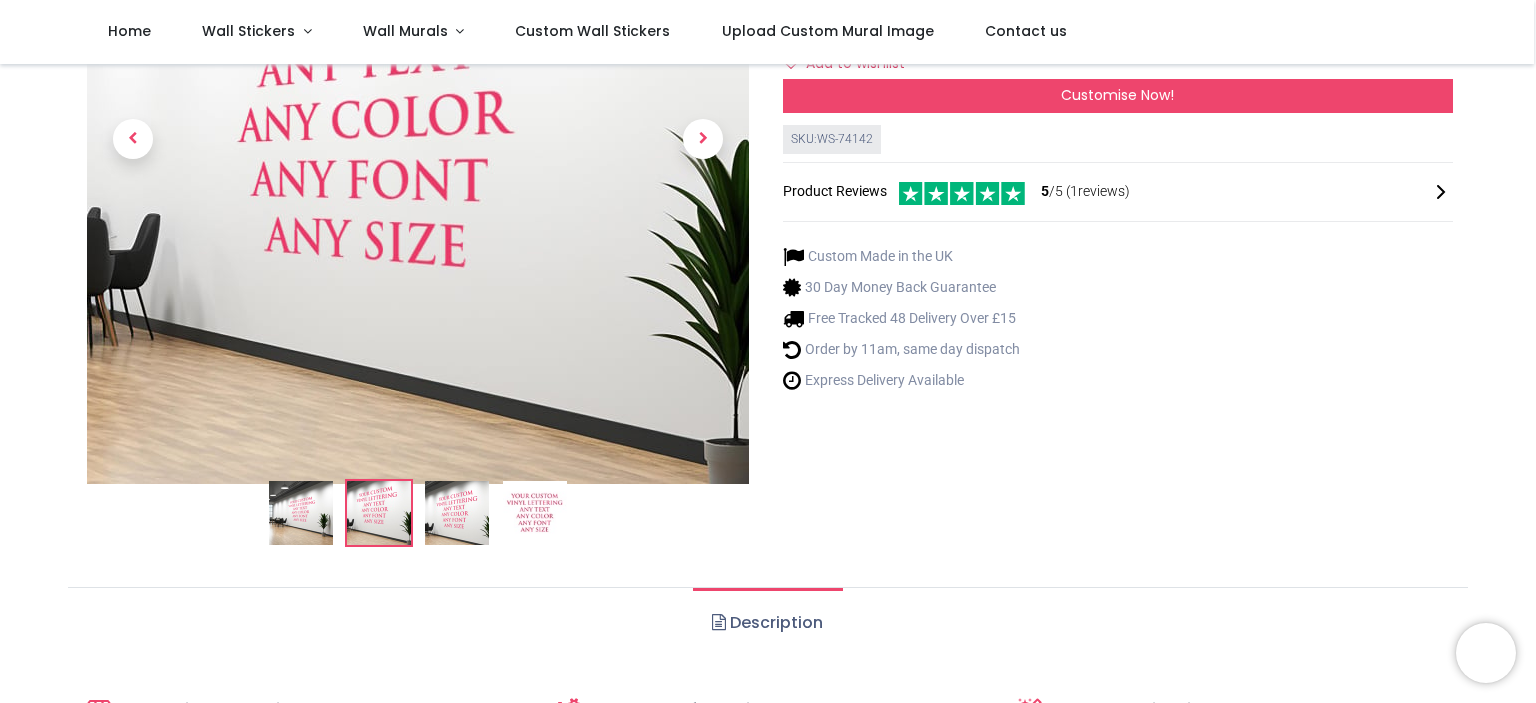 click at bounding box center (457, 513) 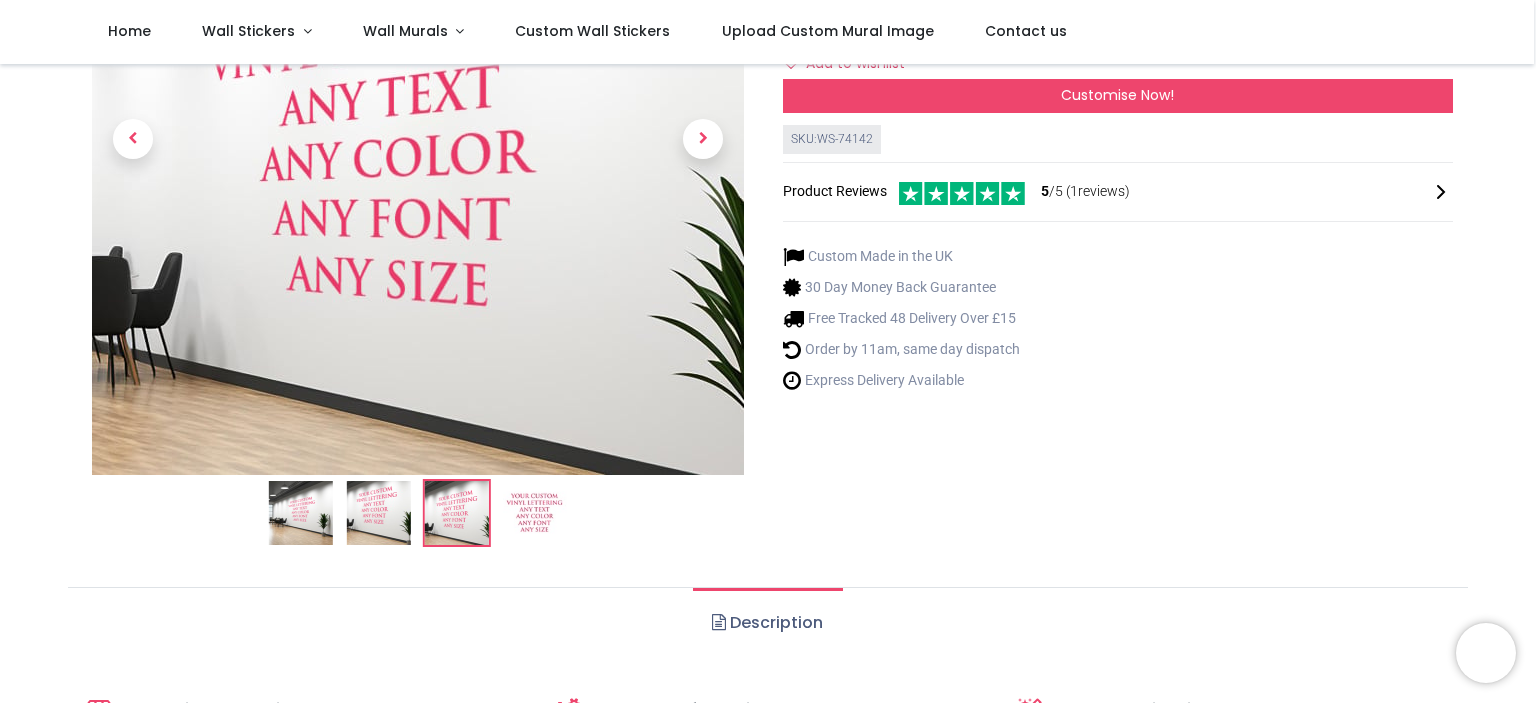 click at bounding box center (535, 513) 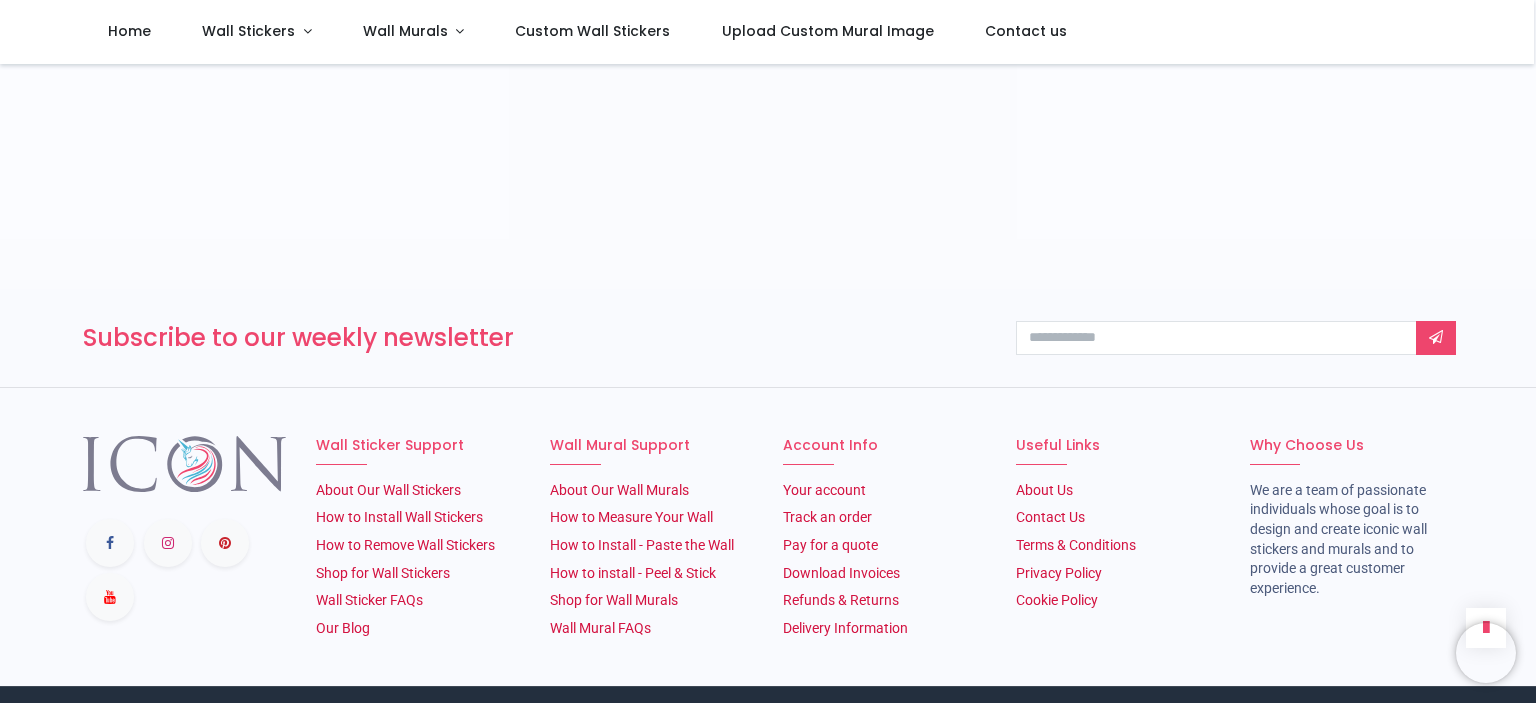 scroll, scrollTop: 3562, scrollLeft: 0, axis: vertical 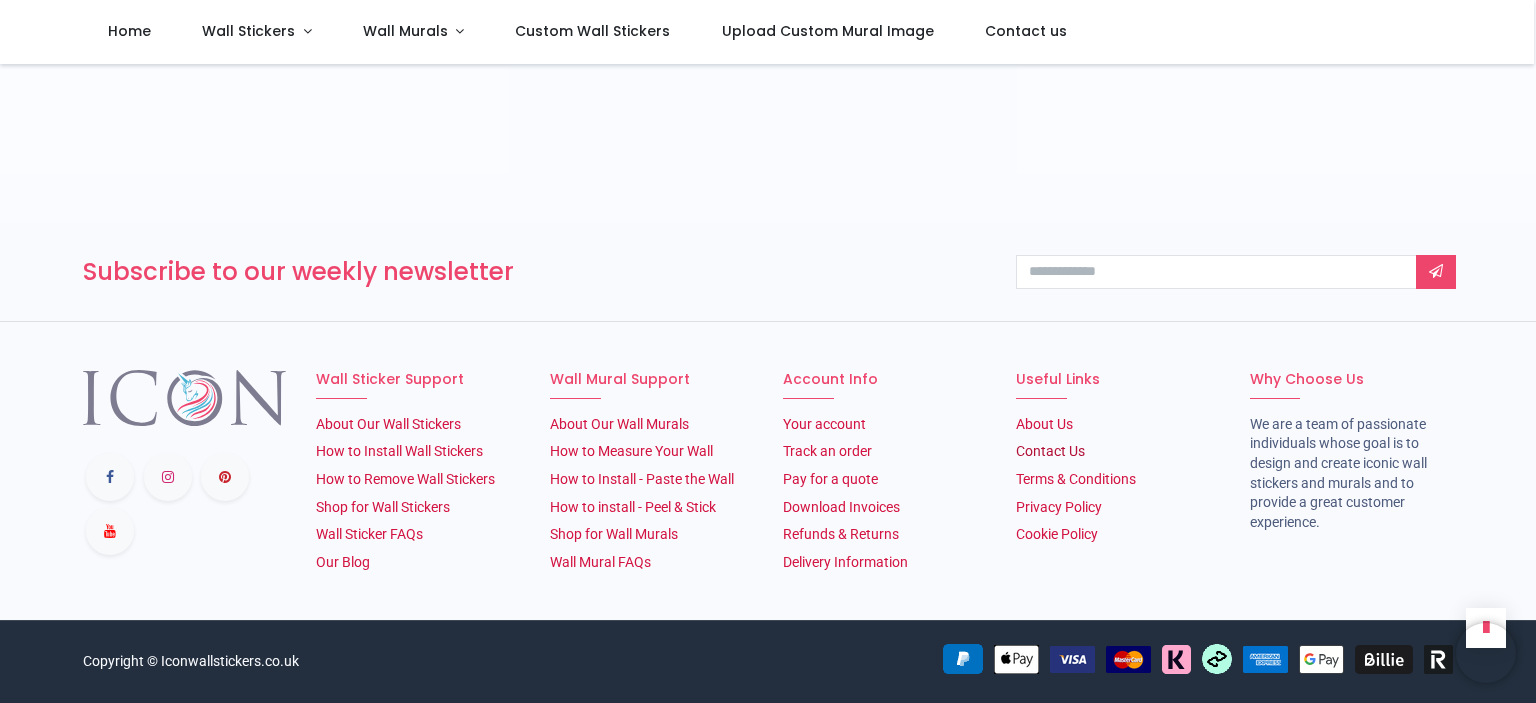 click on "Contact Us" at bounding box center [1050, 451] 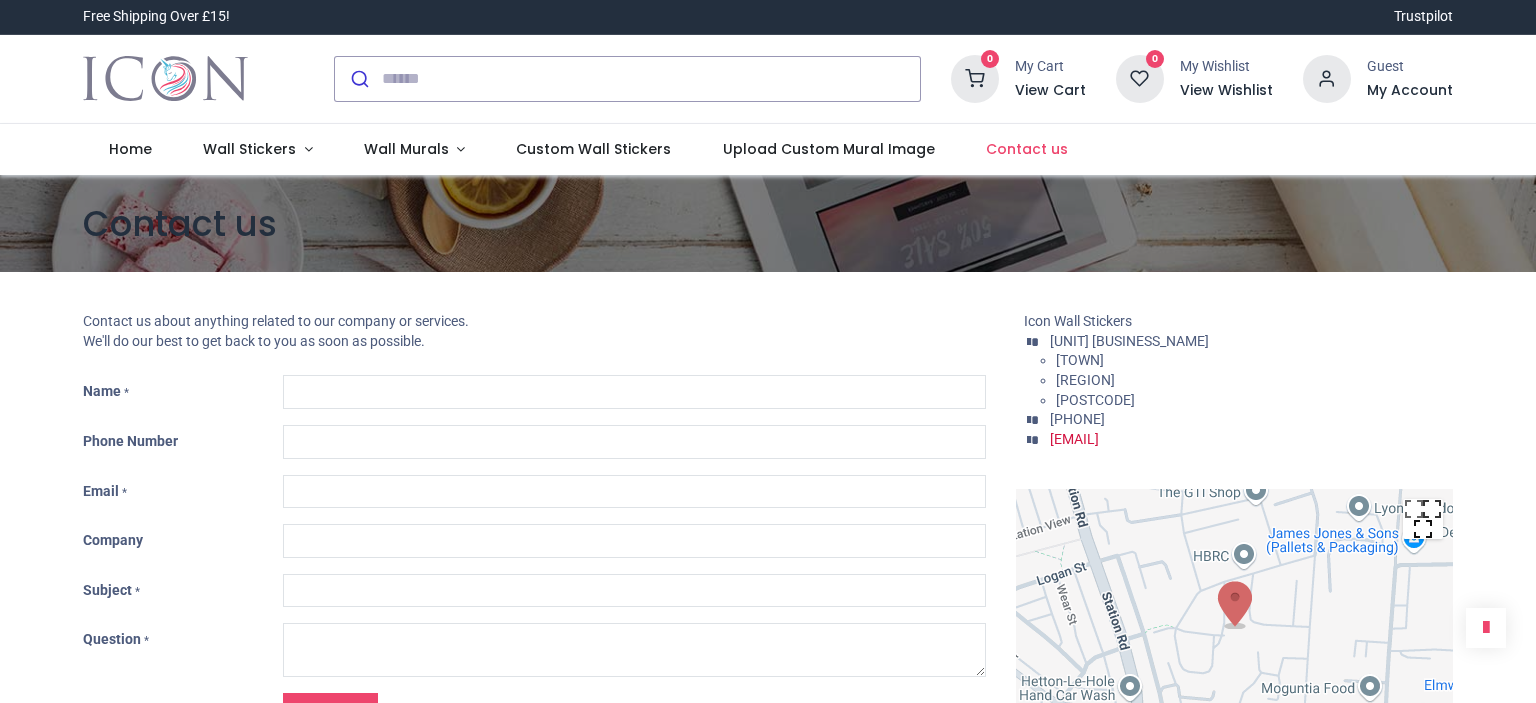 scroll, scrollTop: 0, scrollLeft: 0, axis: both 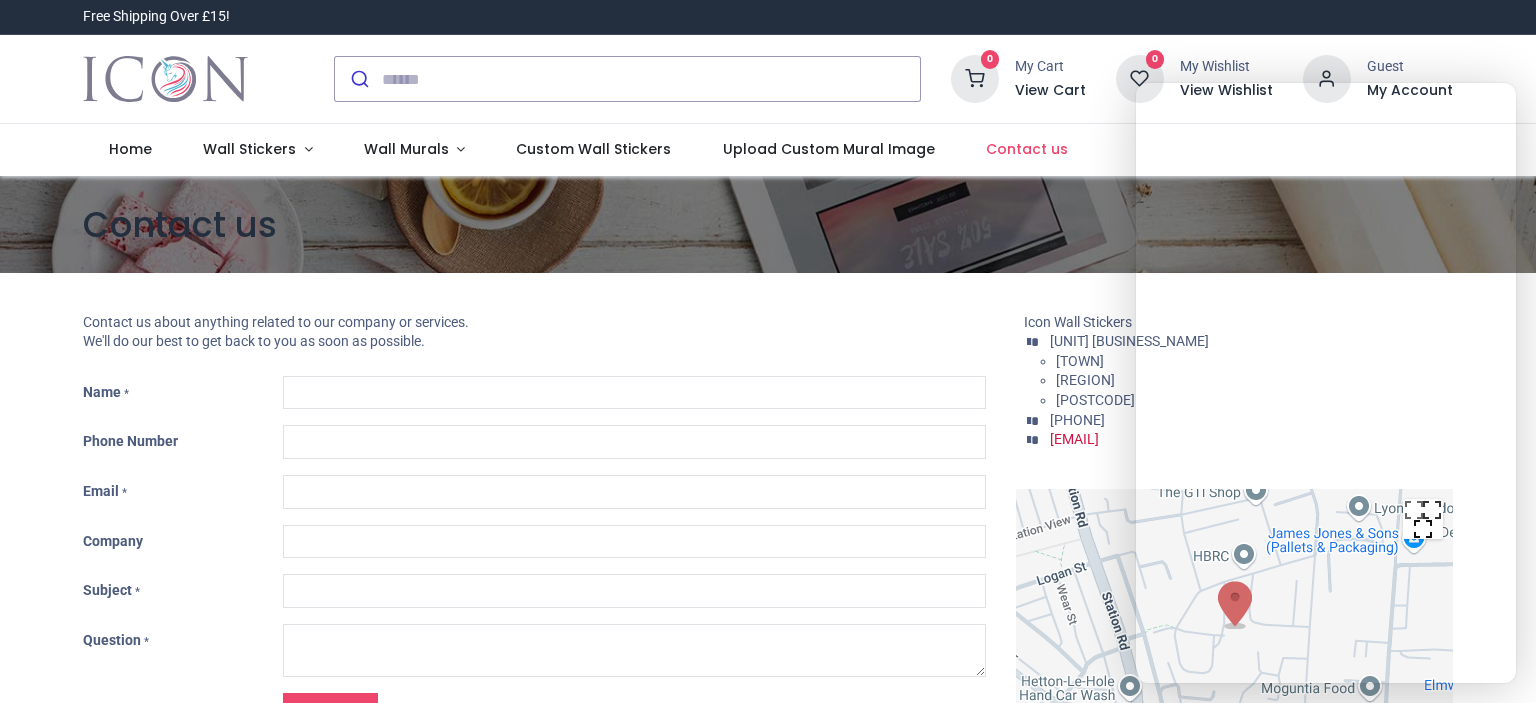 type on "***" 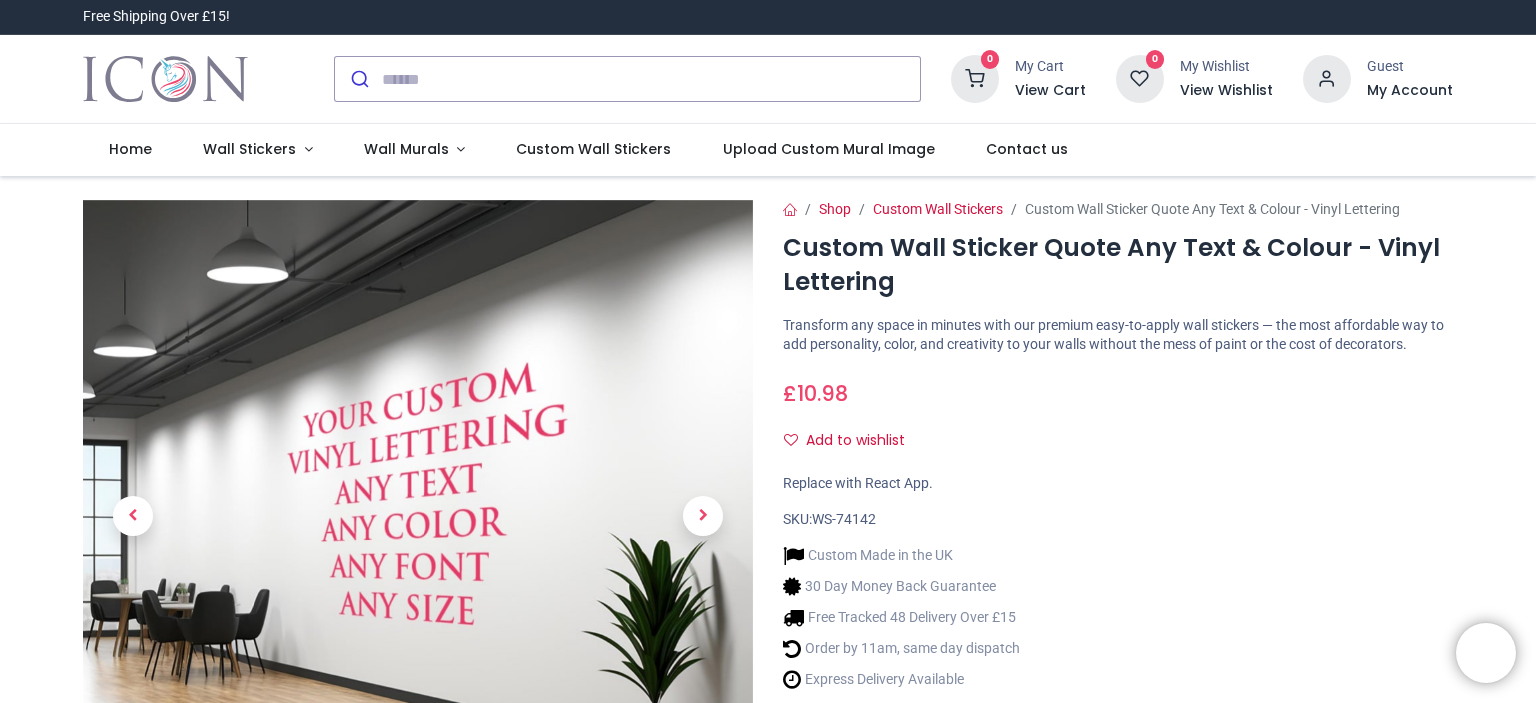 scroll, scrollTop: 0, scrollLeft: 0, axis: both 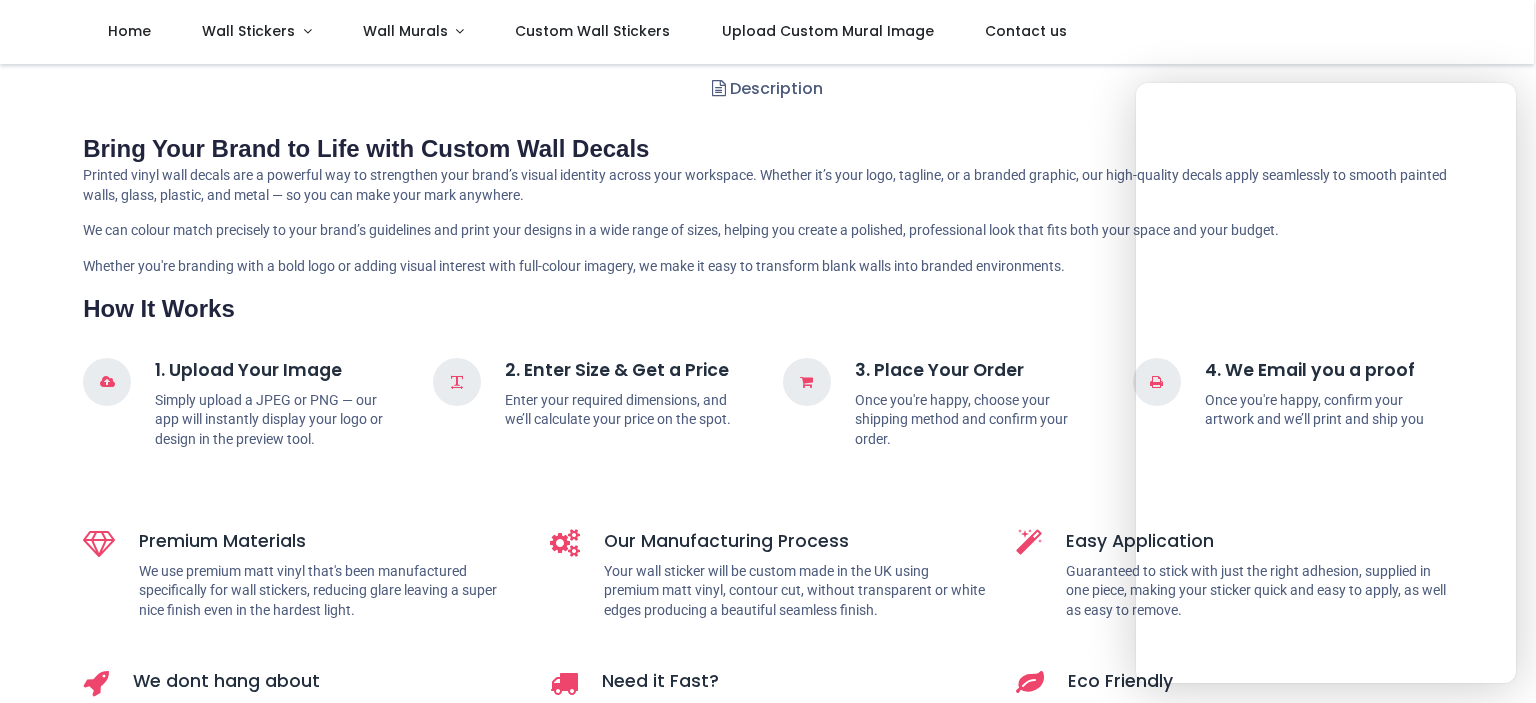 click on "Bring Your Brand to Life with Custom Wall Decals
Printed vinyl wall decals are a powerful way to strengthen your brand’s visual identity across your workspace. Whether it’s your logo, tagline, or a branded graphic, our high-quality decals apply seamlessly to smooth painted walls, glass, plastic, and metal — so you can make your mark anywhere.
We can colour match precisely to your brand’s guidelines and print your designs in a wide range of sizes, helping you create a polished, professional look that fits both your space and your budget.
Whether you're branding with a bold logo or adding visual interest with full-colour imagery, we make it easy to transform blank walls into branded environments.
How It Works
1. Upload Your Image" at bounding box center (768, 1067) 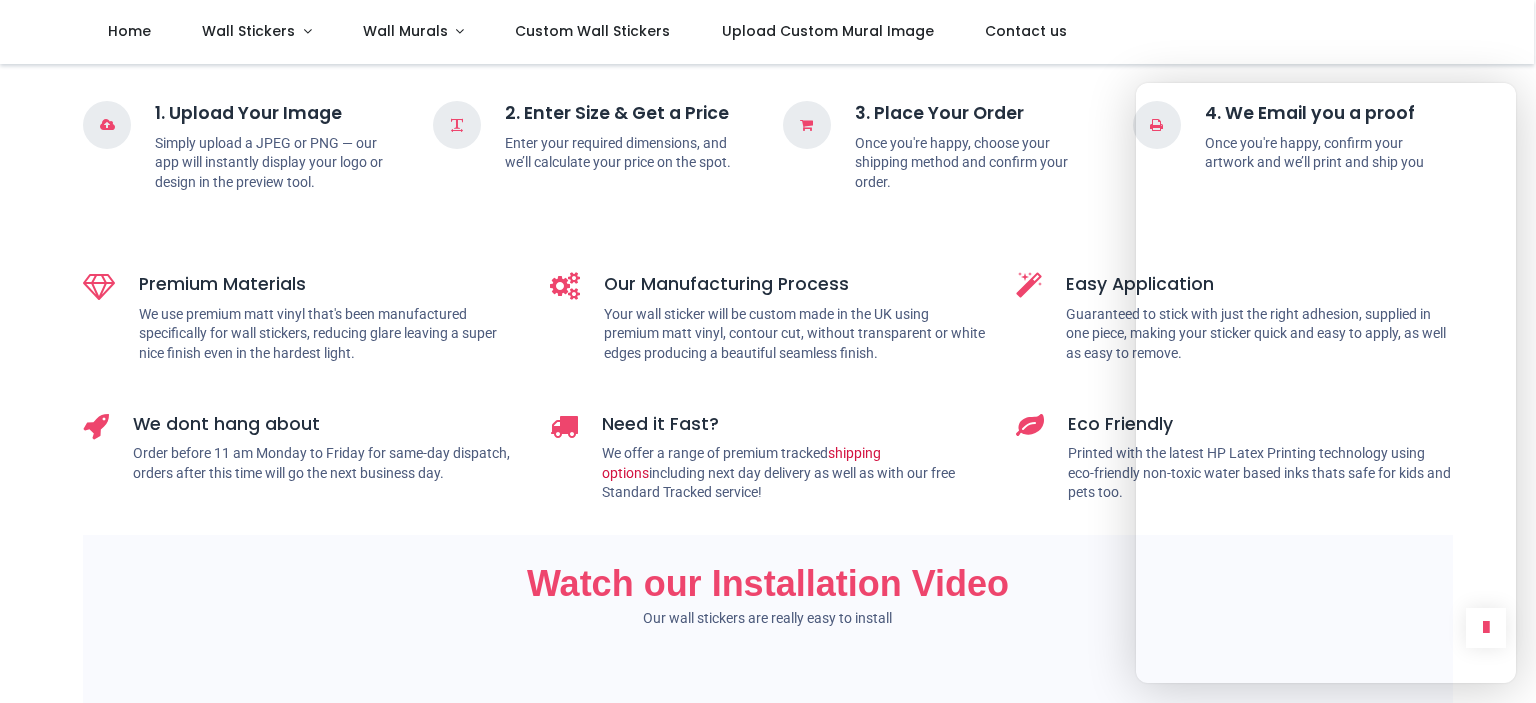 scroll, scrollTop: 1066, scrollLeft: 0, axis: vertical 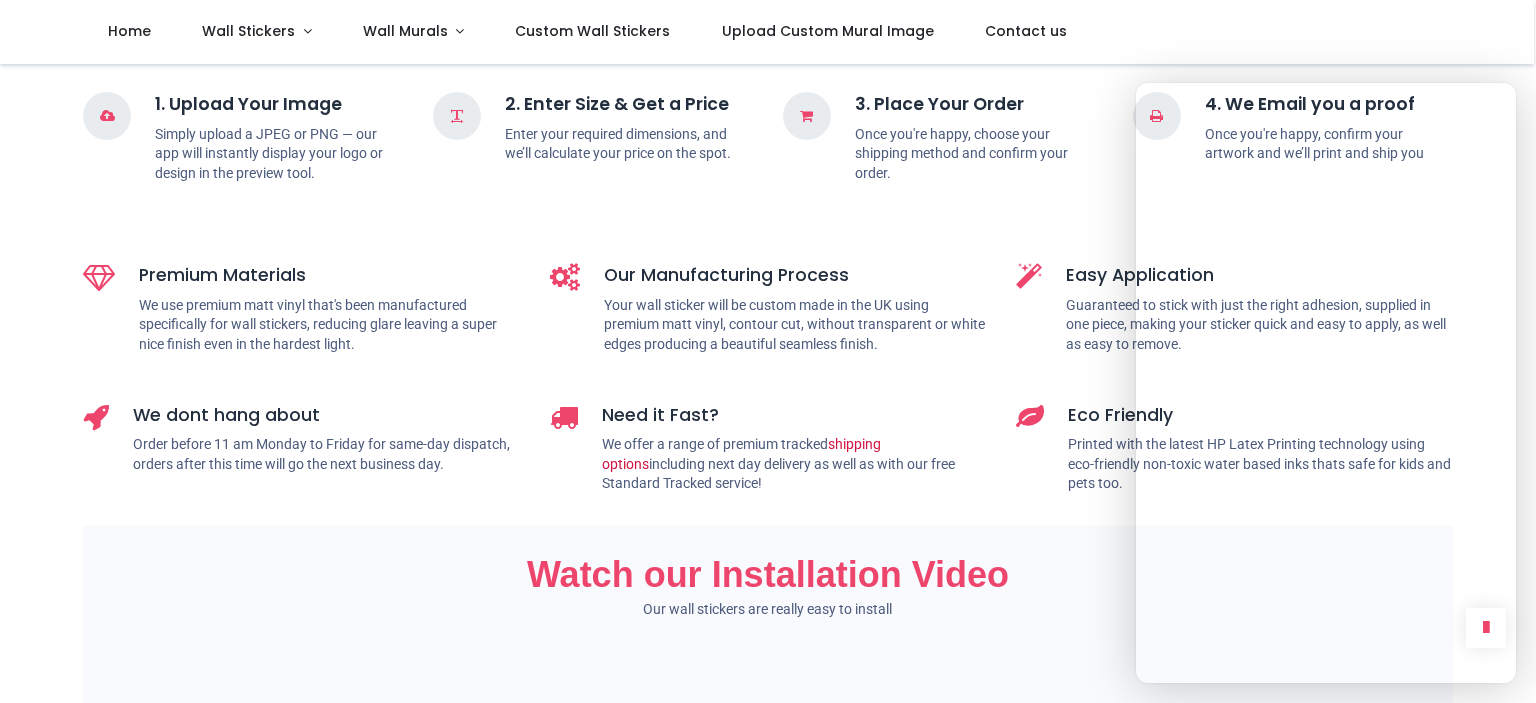 click on "We dont hang about
Order before 11 am Monday to Friday for same-day dispatch, orders after this time will go the next business day." at bounding box center [301, 456] 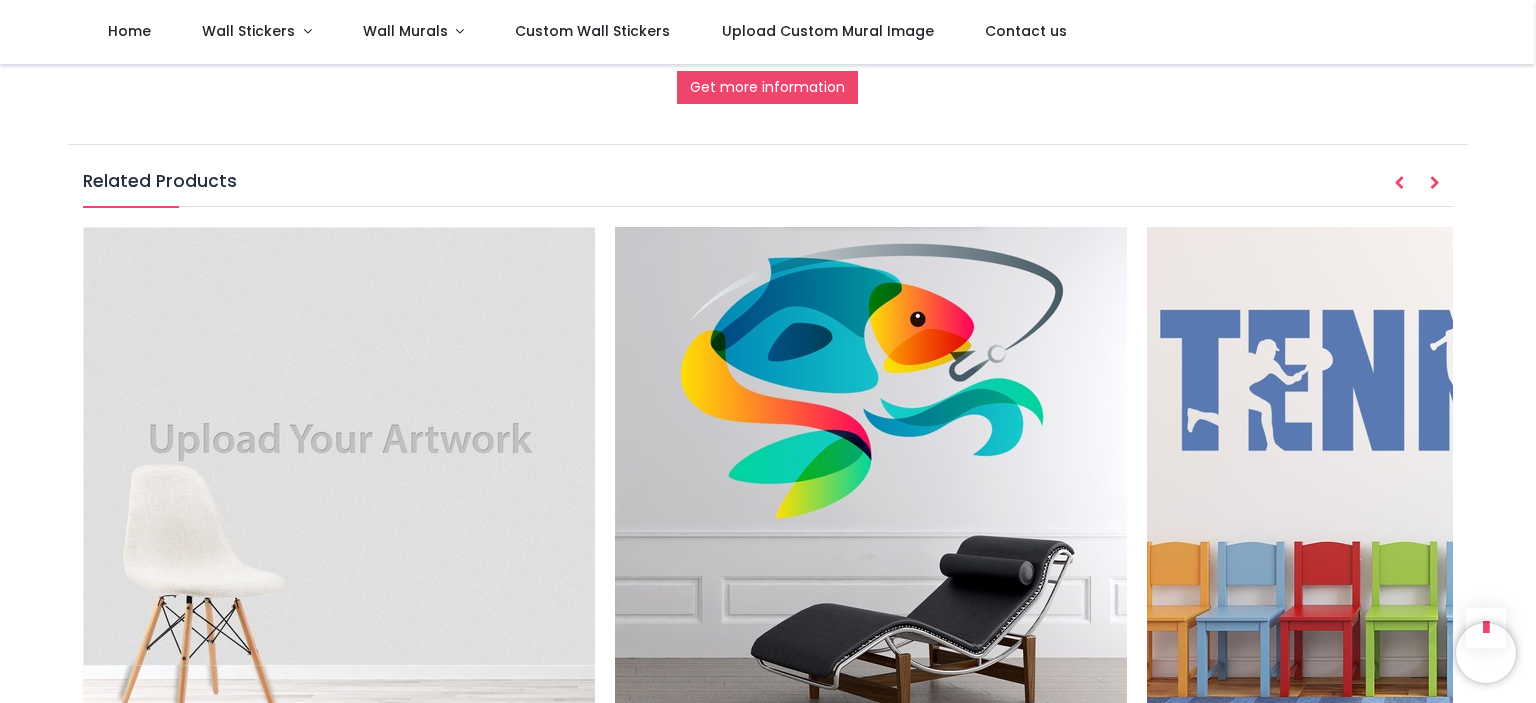 scroll, scrollTop: 2933, scrollLeft: 0, axis: vertical 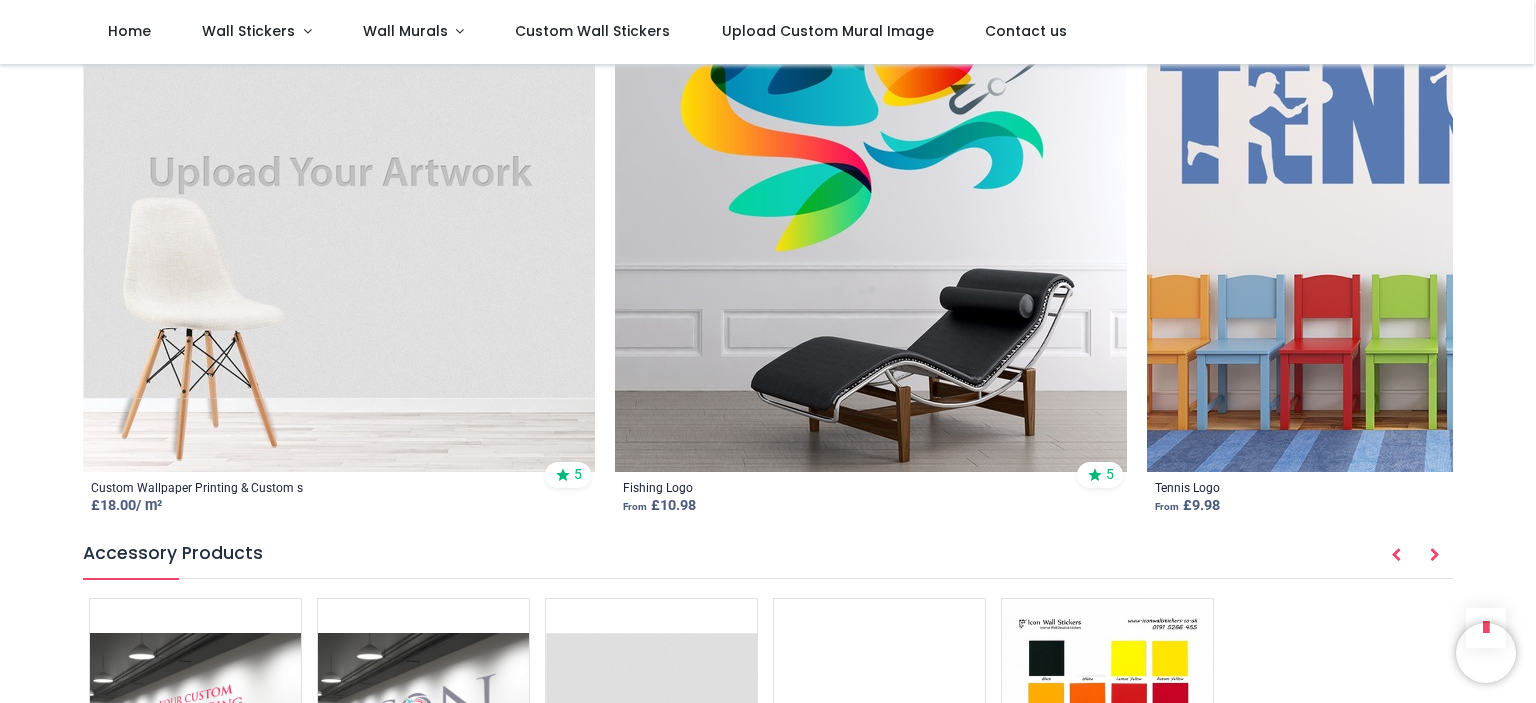 click at bounding box center (339, 216) 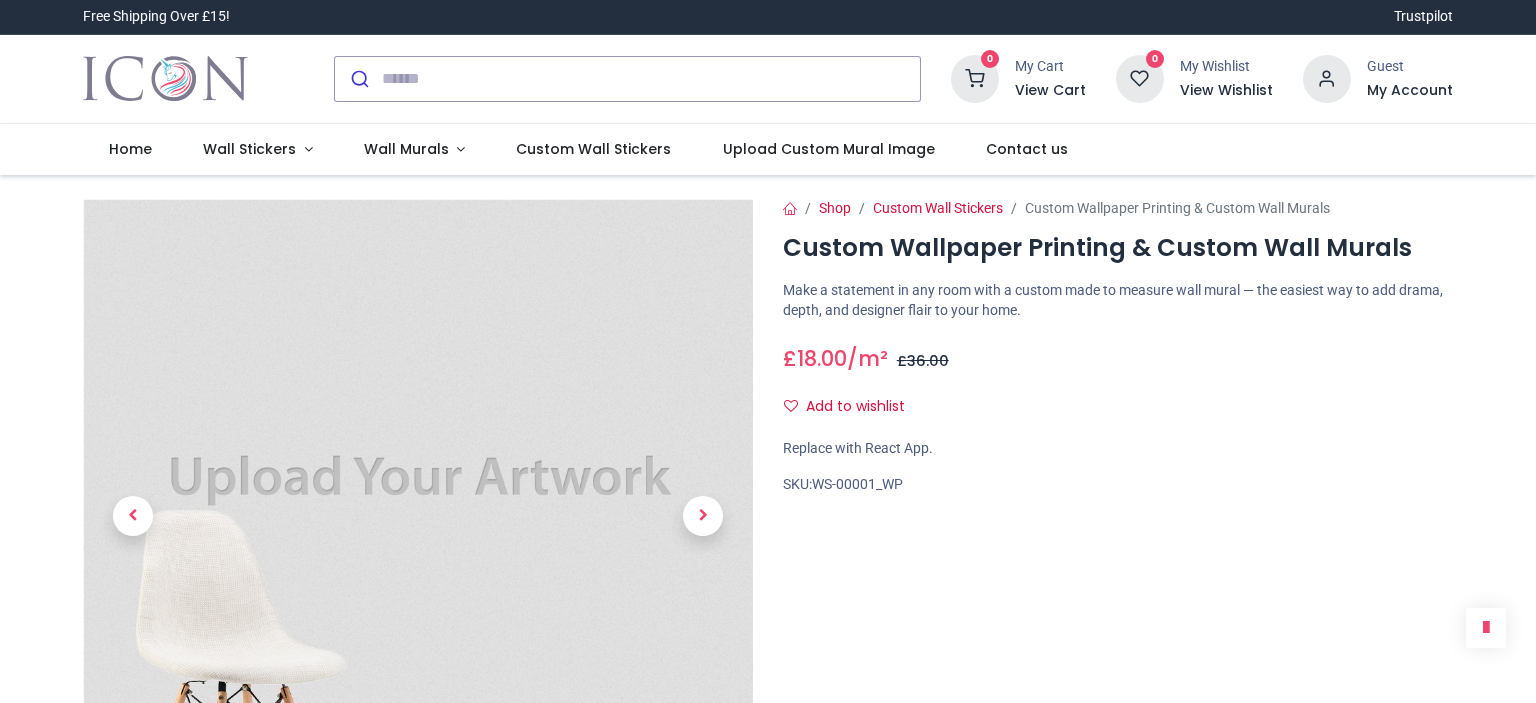 scroll, scrollTop: 0, scrollLeft: 0, axis: both 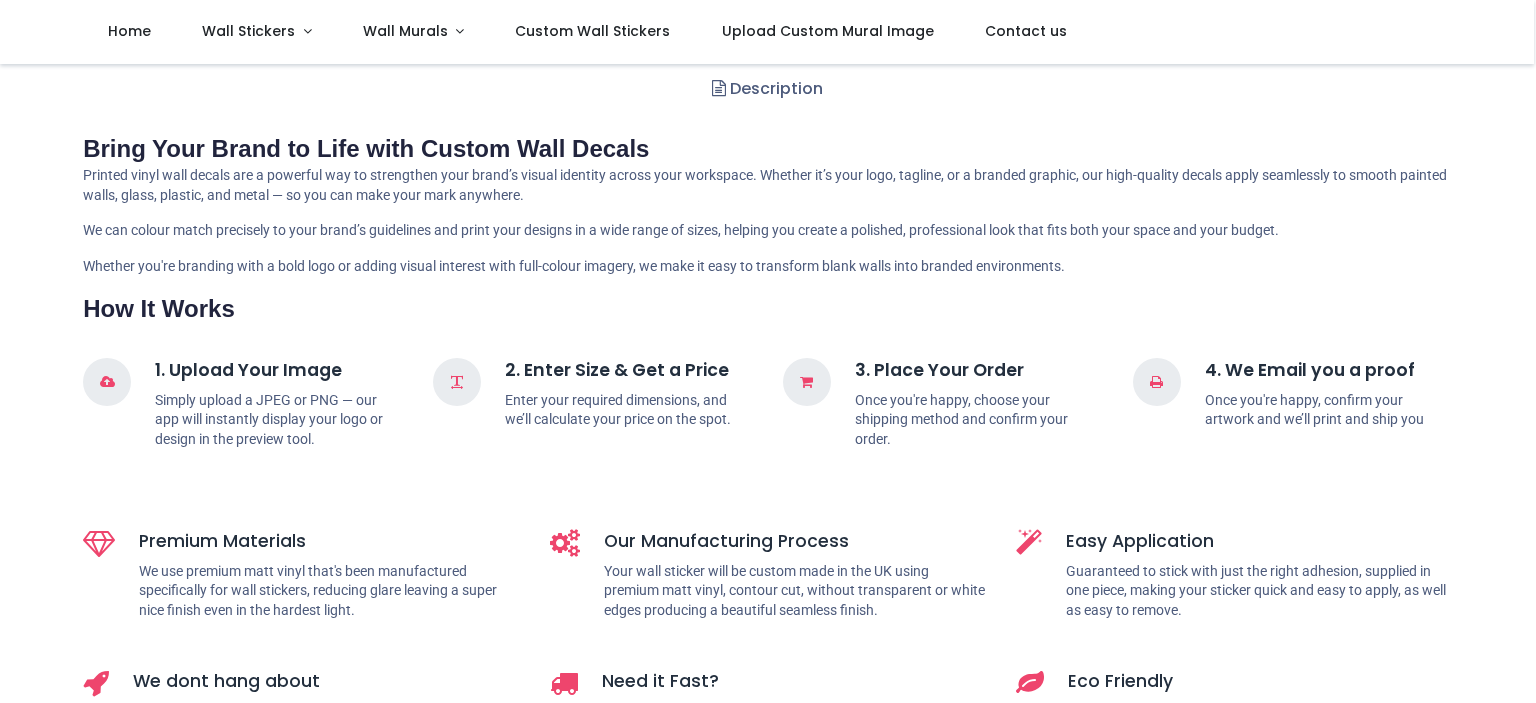 click on "Simply upload a JPEG or PNG — our app will instantly display your logo or design in the preview tool." at bounding box center [279, 420] 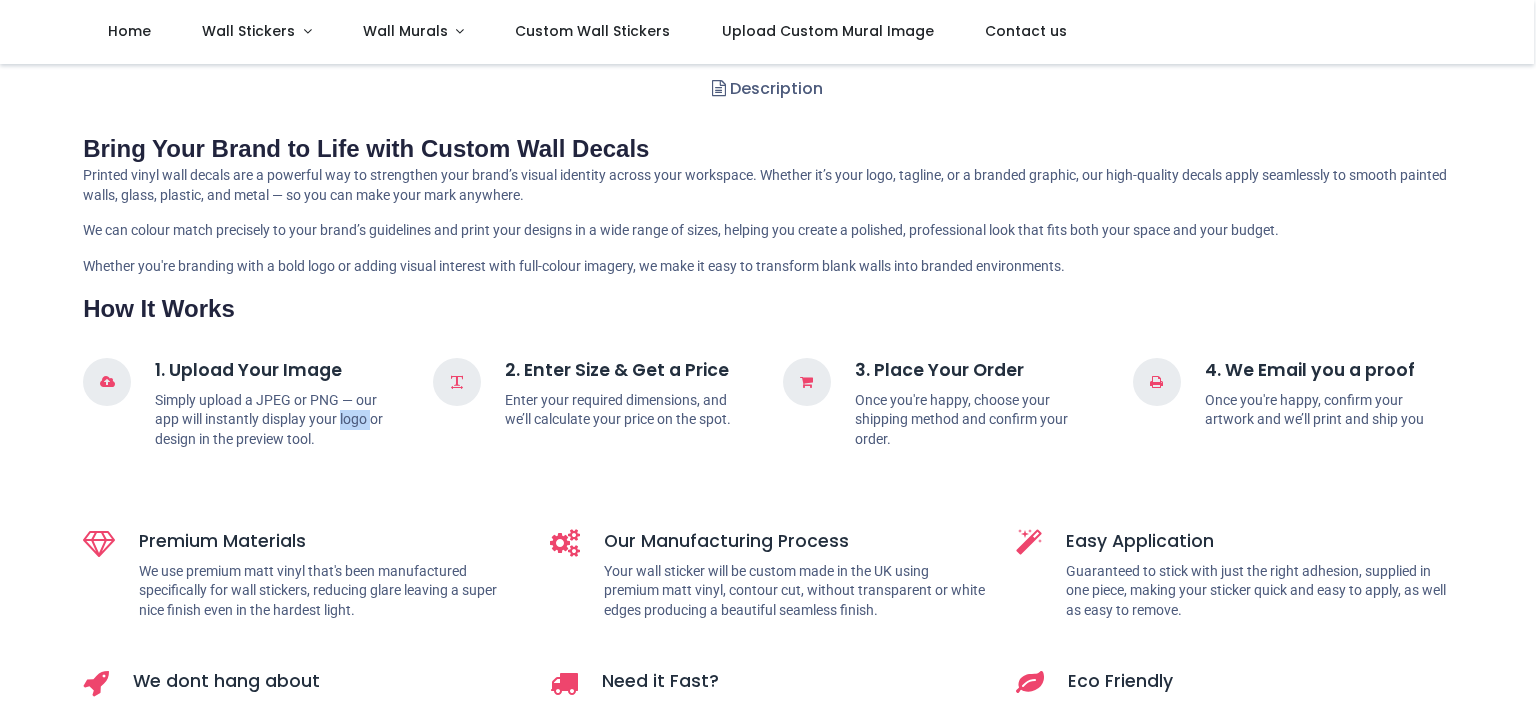 click on "Simply upload a JPEG or PNG — our app will instantly display your logo or design in the preview tool." at bounding box center (279, 420) 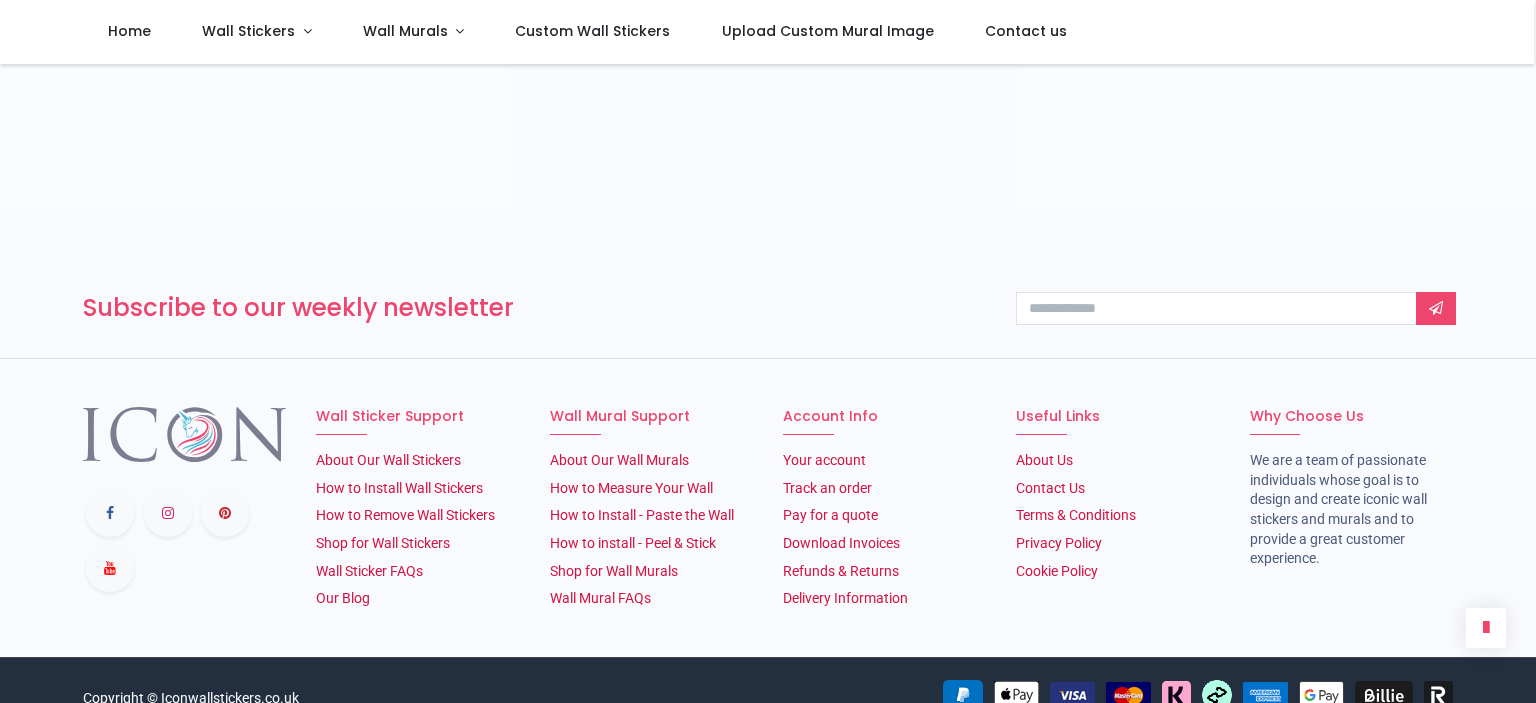 scroll, scrollTop: 3466, scrollLeft: 0, axis: vertical 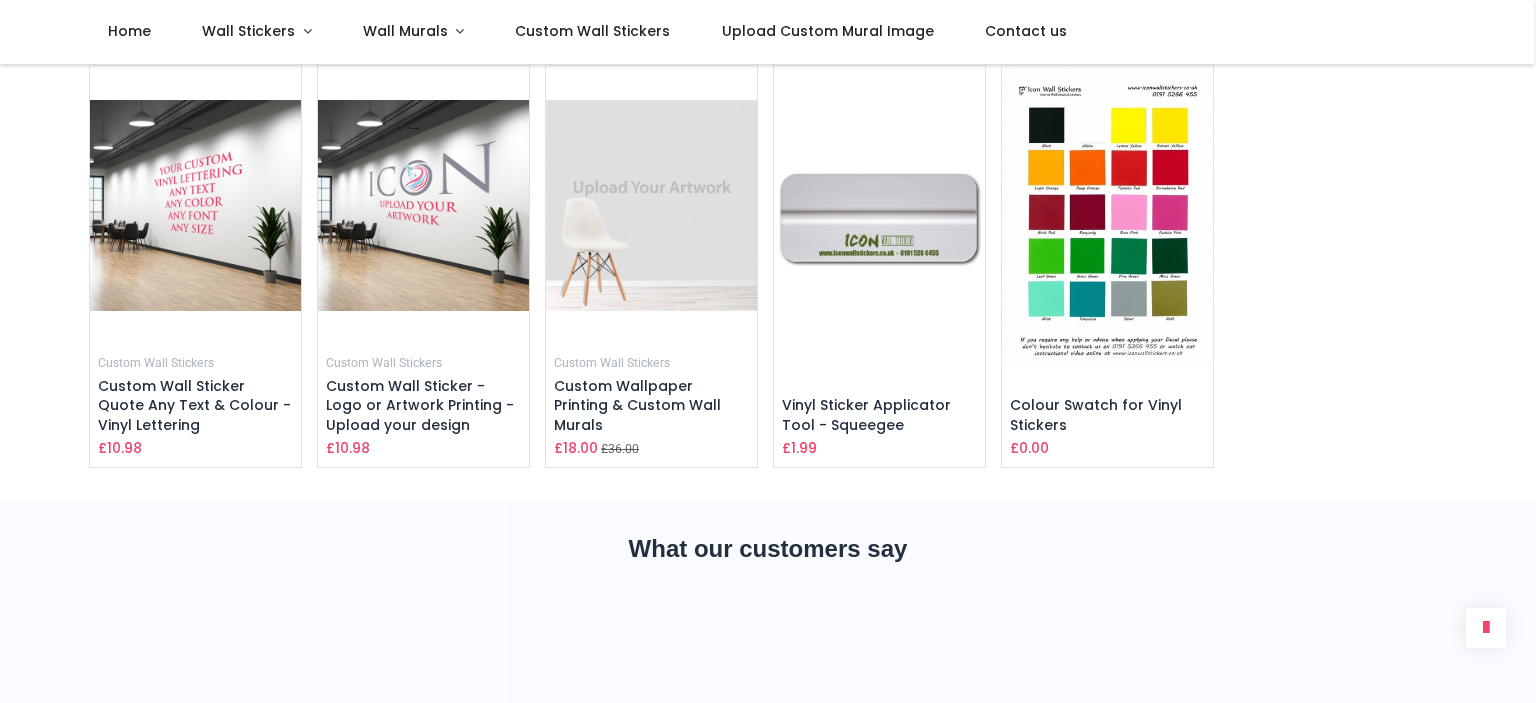 click at bounding box center (195, 205) 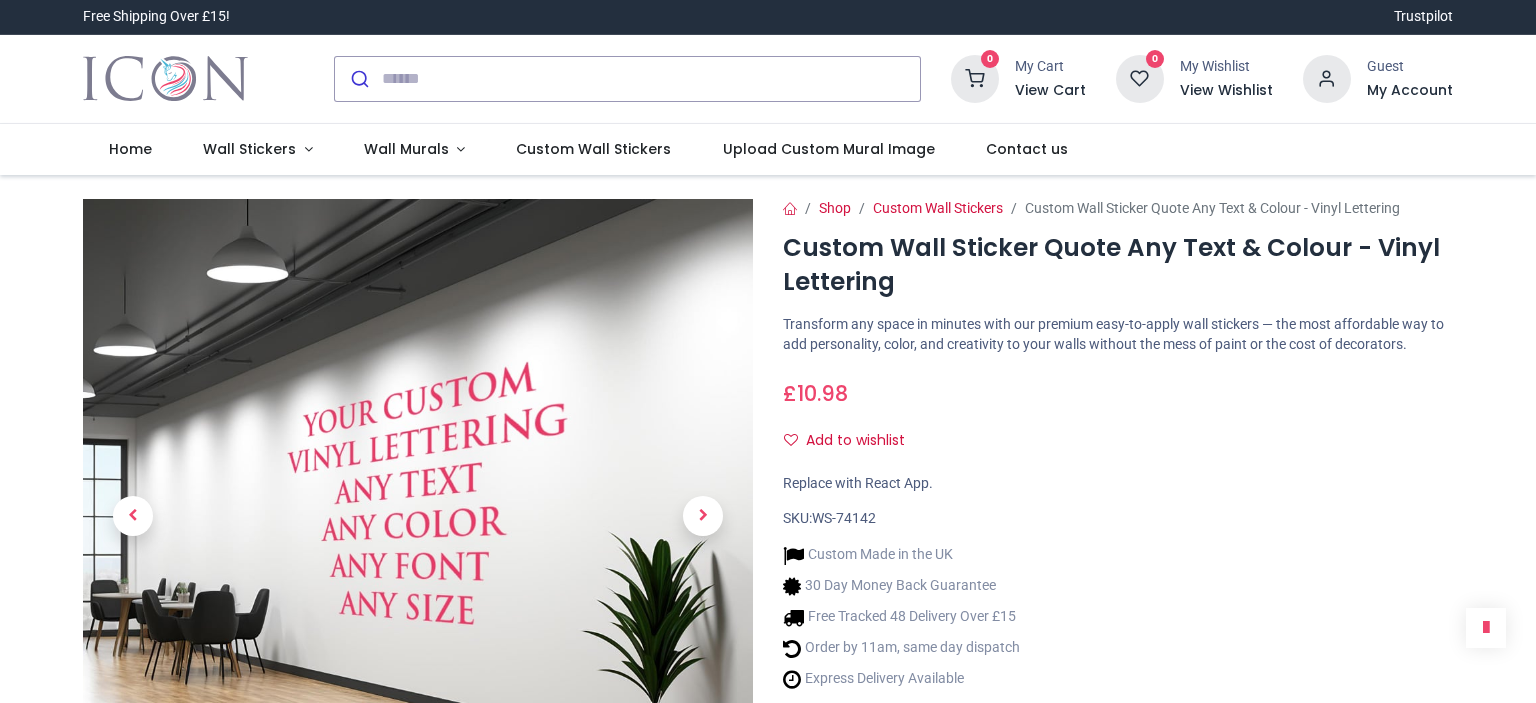scroll, scrollTop: 0, scrollLeft: 0, axis: both 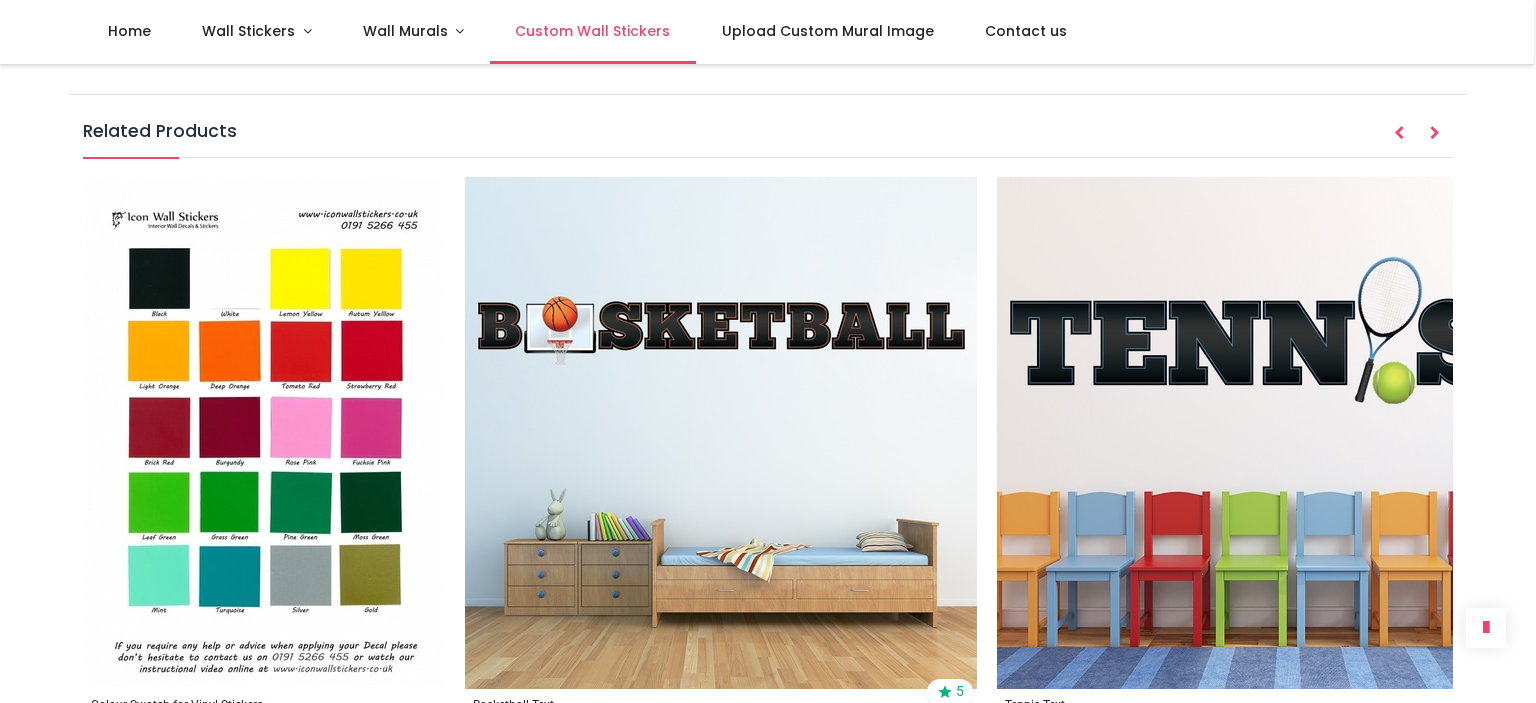 click on "Custom Wall Stickers" at bounding box center (592, 31) 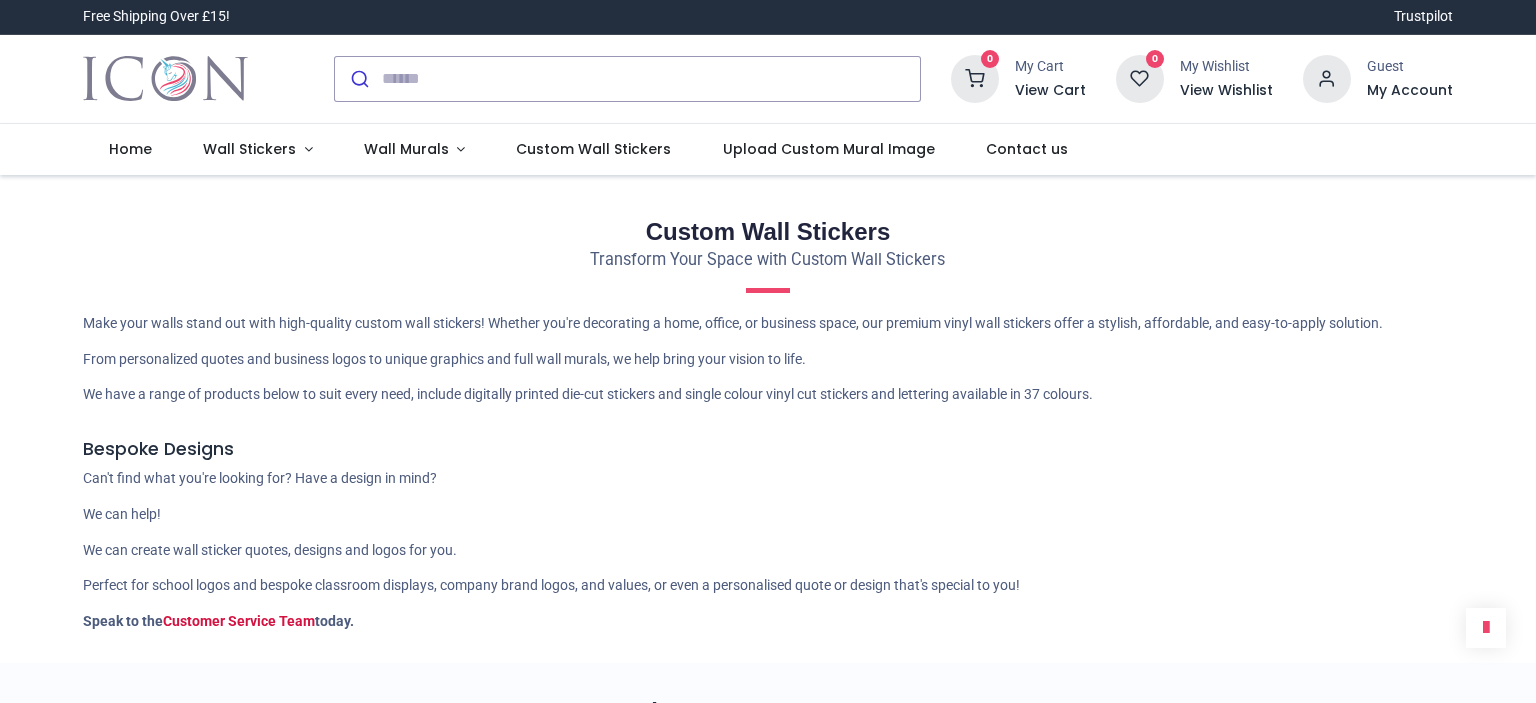 scroll, scrollTop: 0, scrollLeft: 0, axis: both 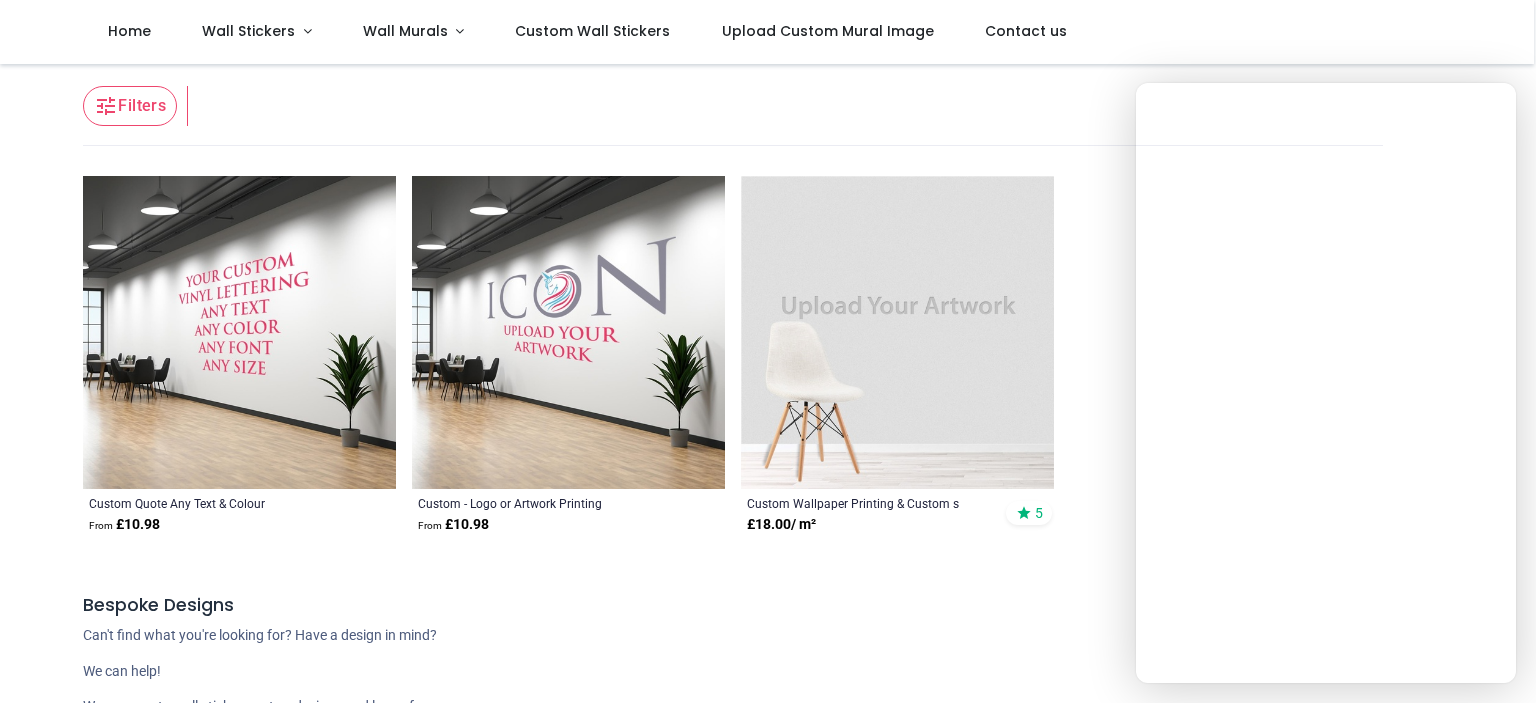 click at bounding box center [897, 332] 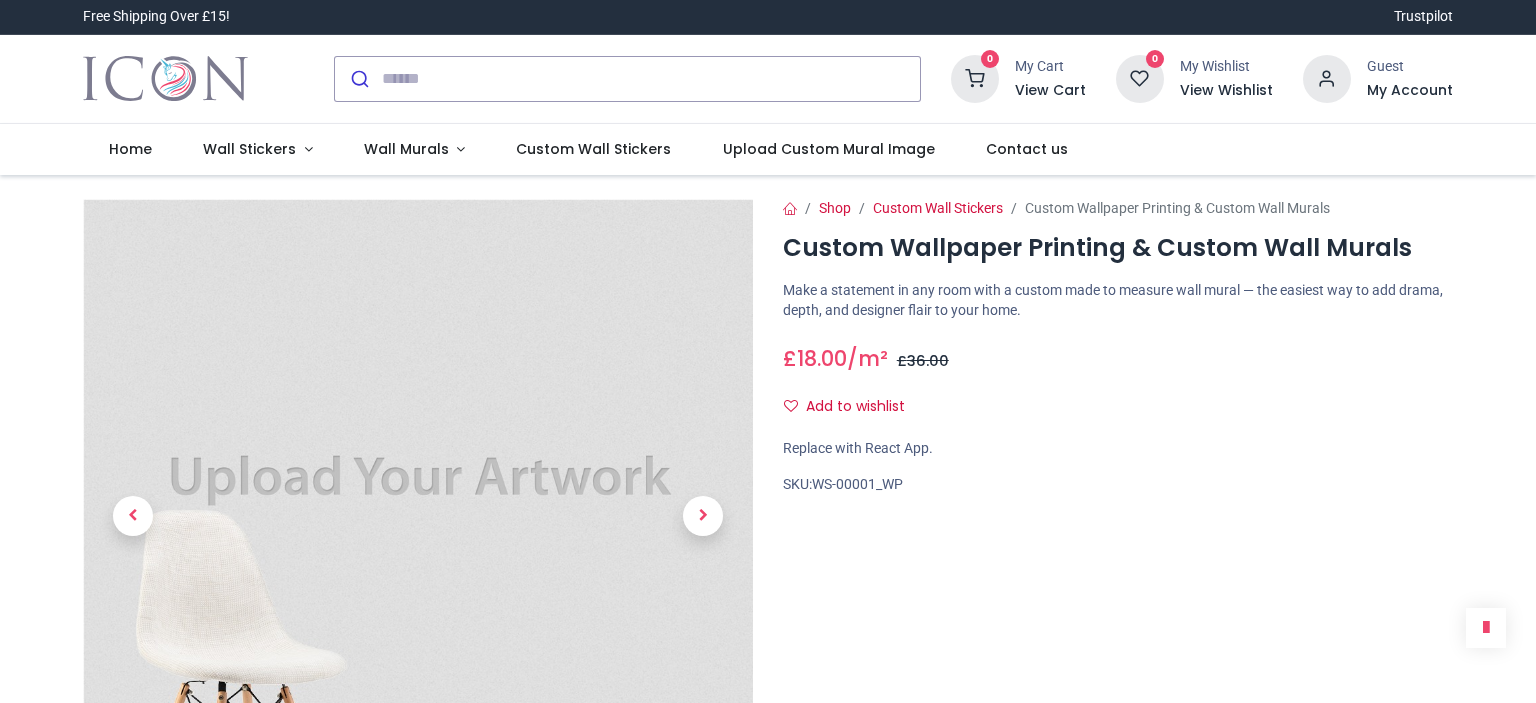 scroll, scrollTop: 0, scrollLeft: 0, axis: both 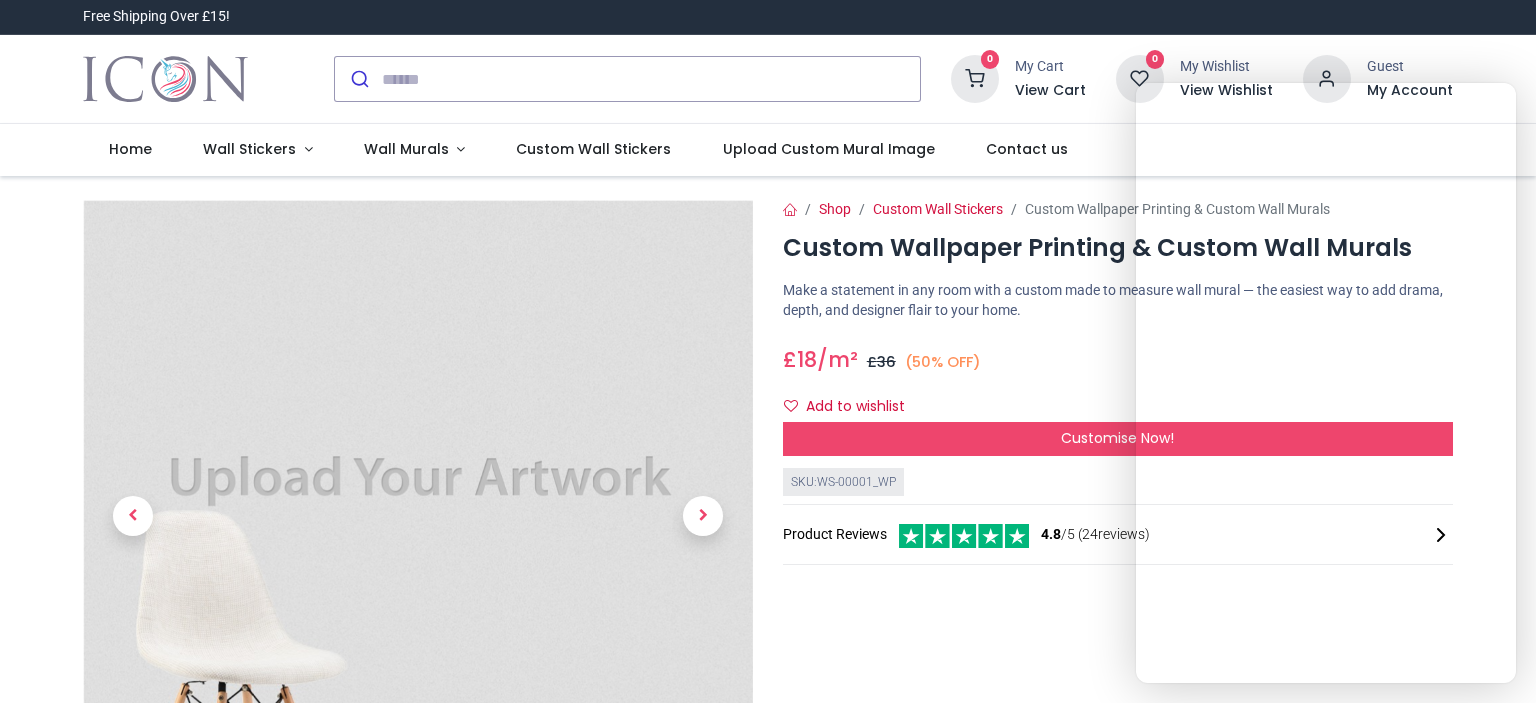 click on "£  18
18.0
/m²
GBP
£  36
(50% OFF)
£  36.00
Not Available For Sale" at bounding box center (1118, 355) 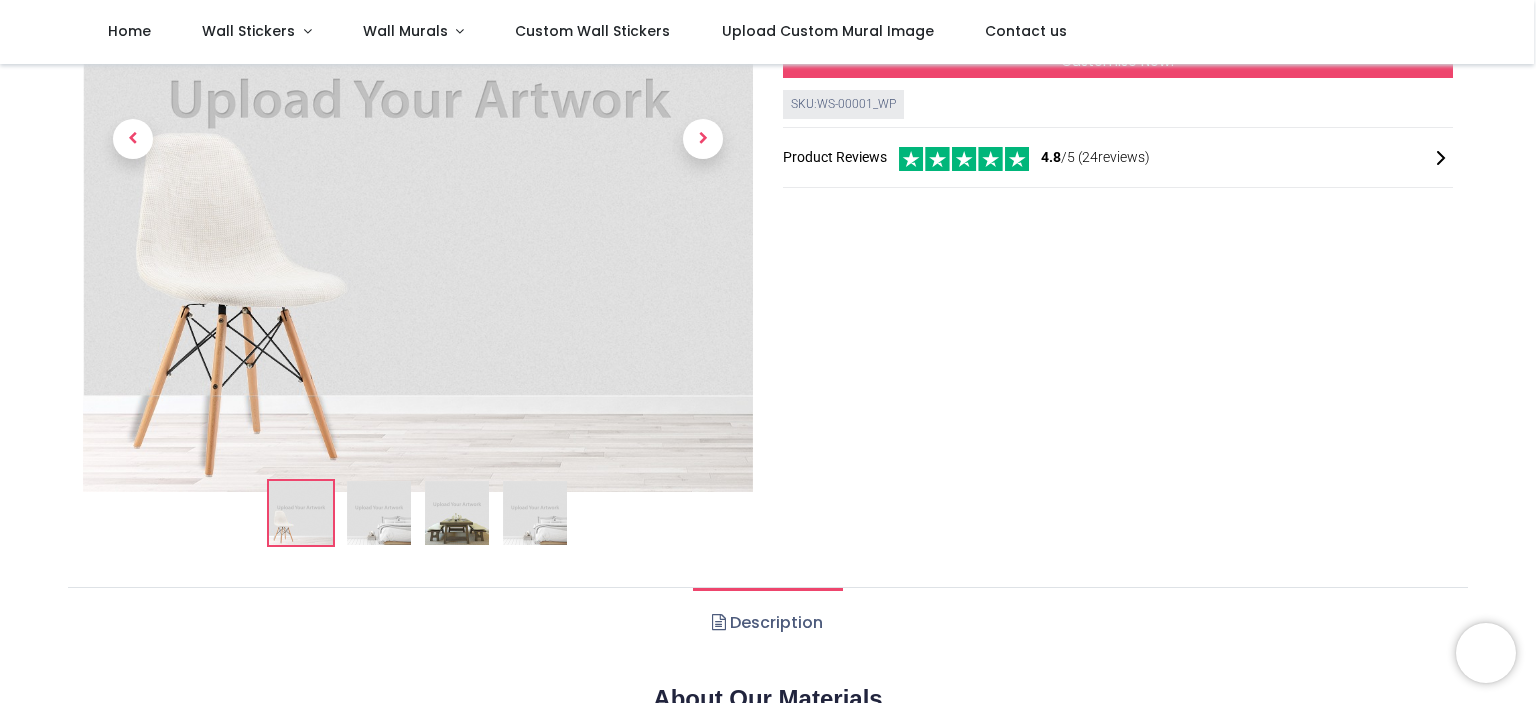 scroll, scrollTop: 0, scrollLeft: 0, axis: both 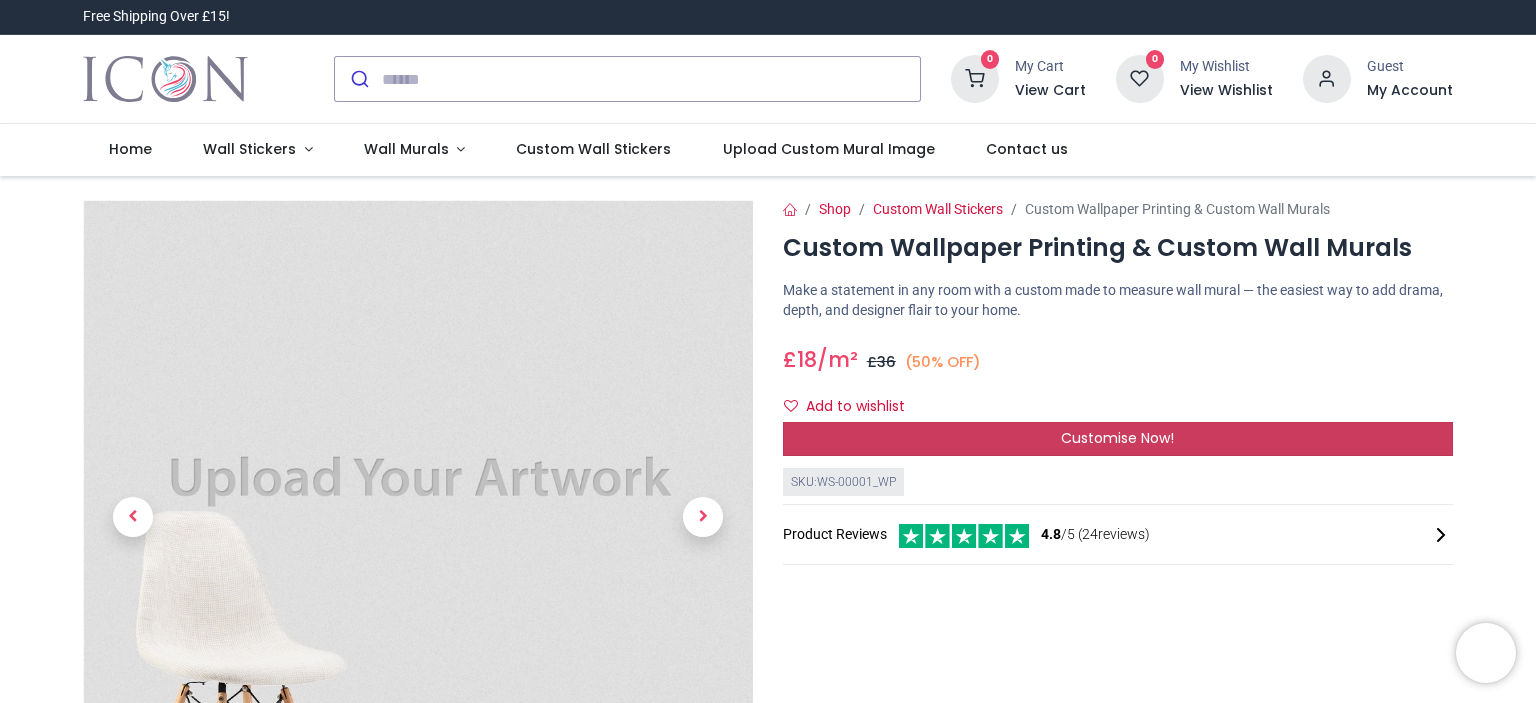 click on "Customise Now!" at bounding box center (1117, 438) 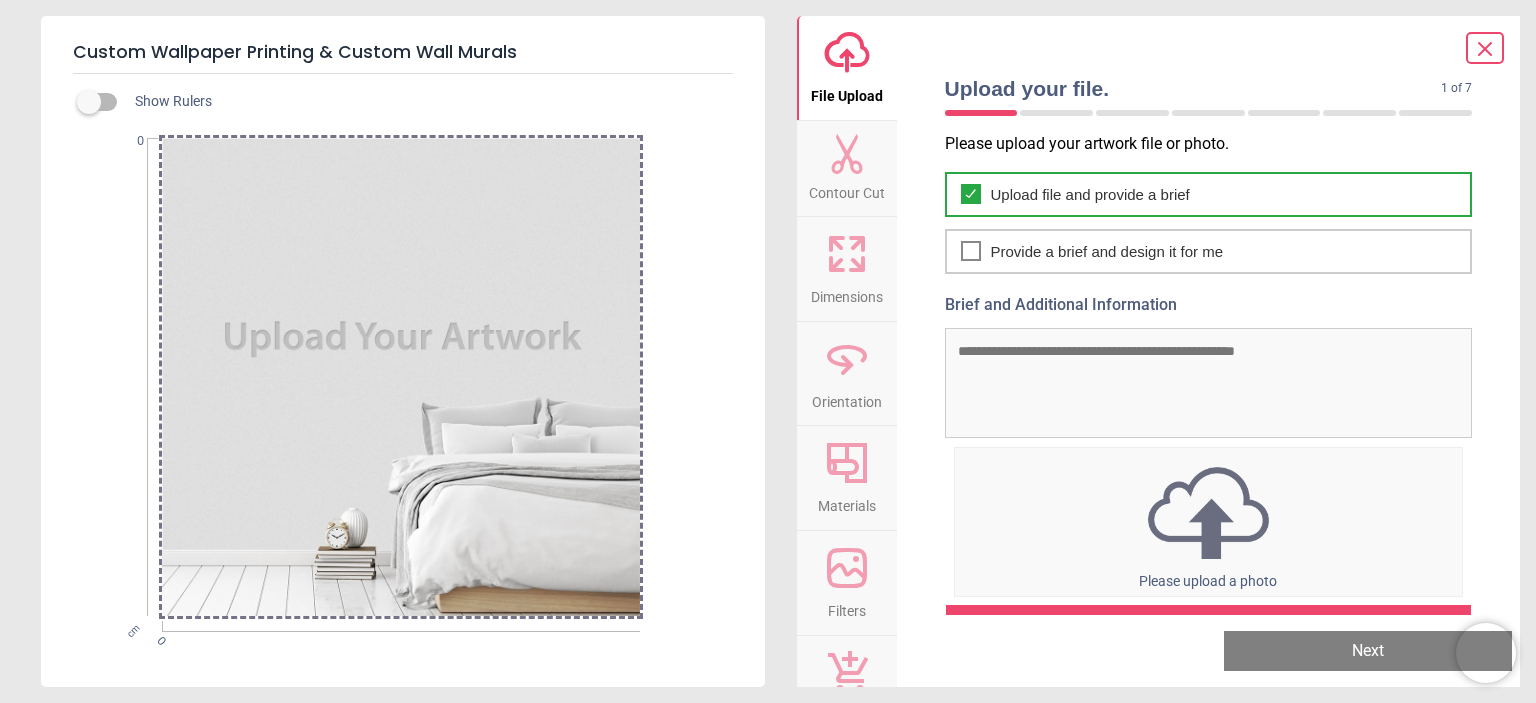 click on "Upload file and provide a brief" at bounding box center (1090, 194) 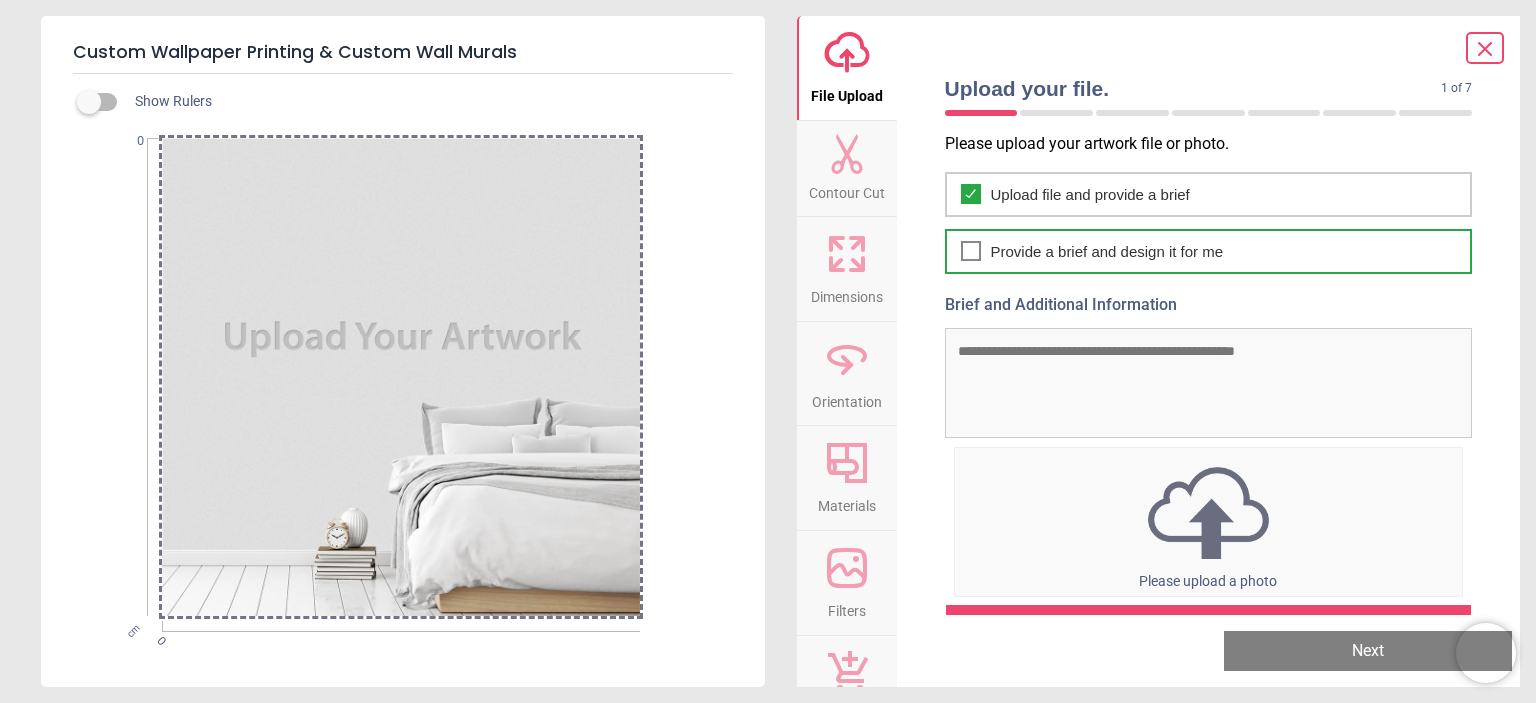 click on "Provide a brief and design it for me" at bounding box center (1107, 251) 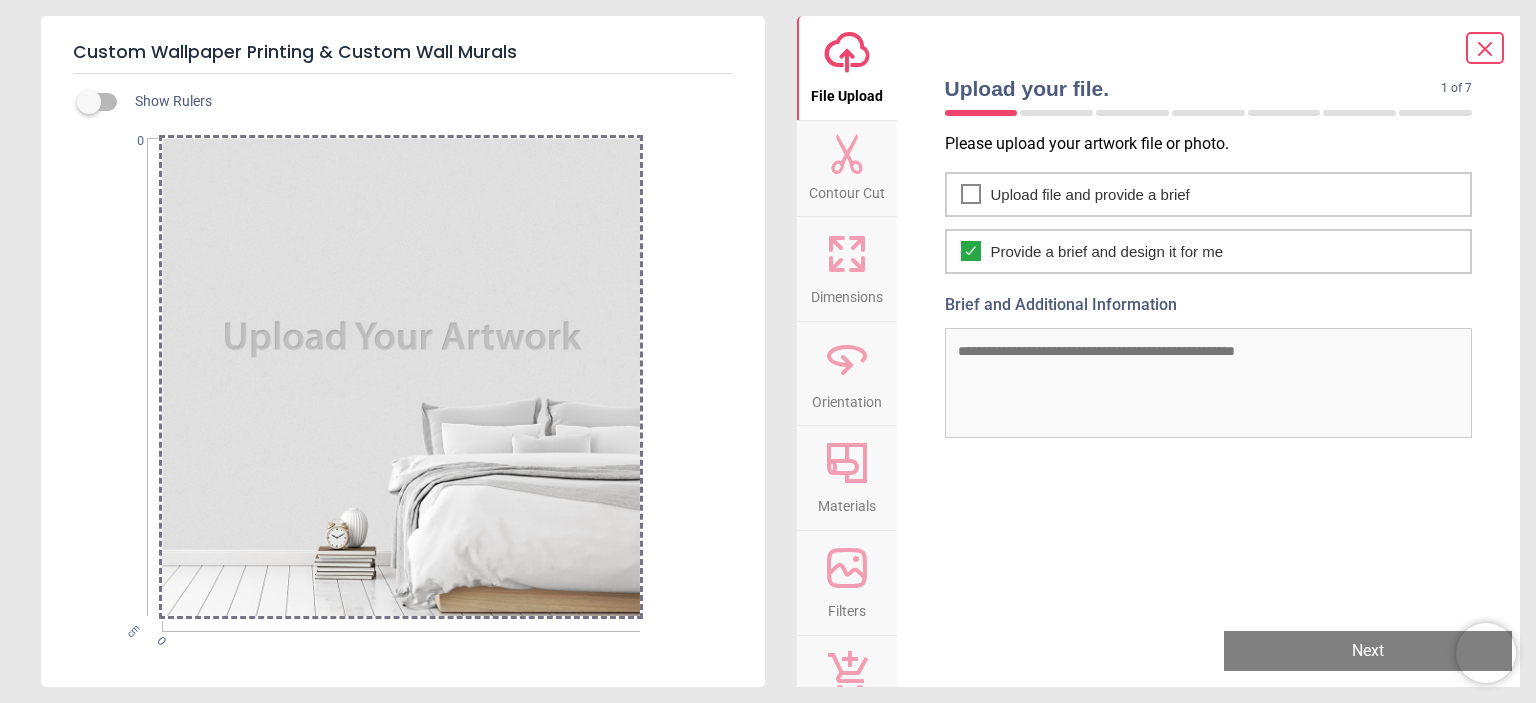 click 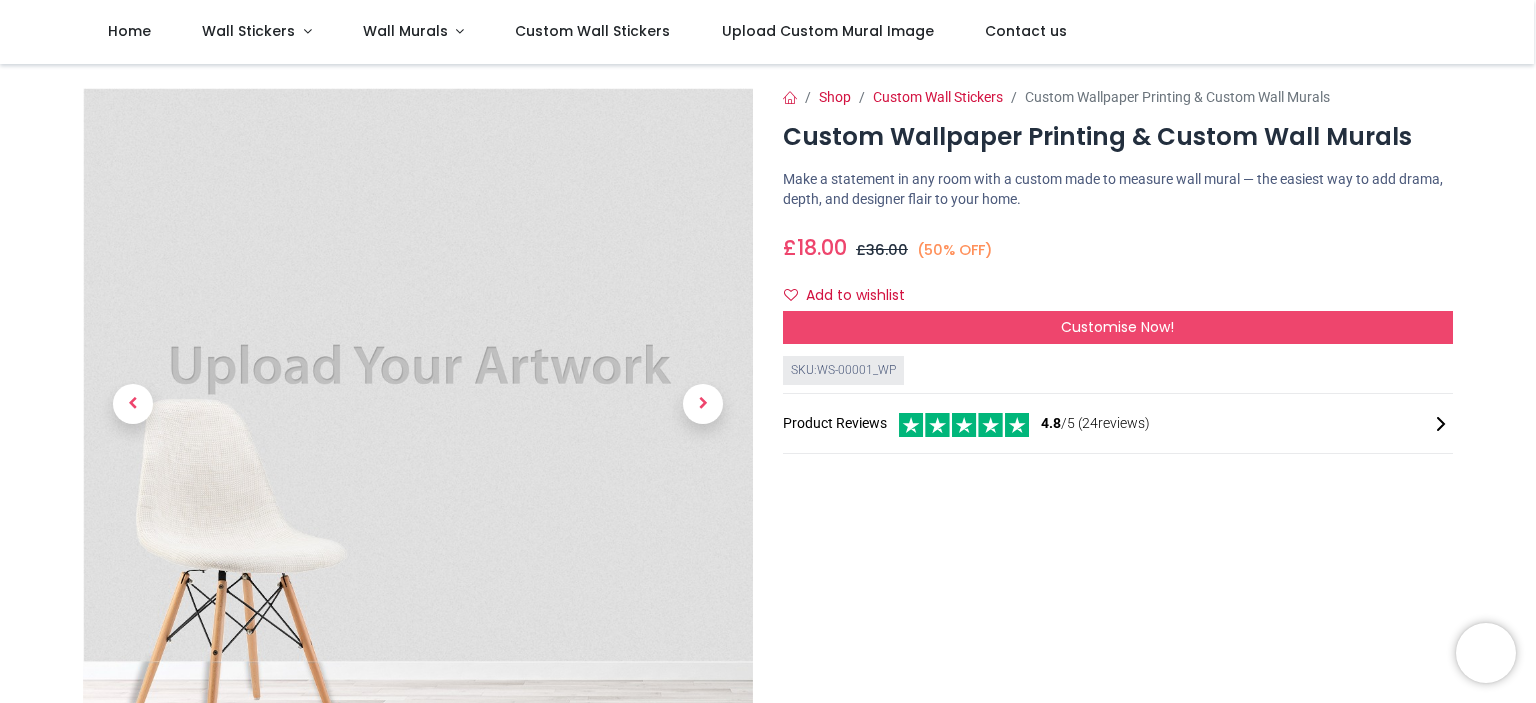 scroll, scrollTop: 266, scrollLeft: 0, axis: vertical 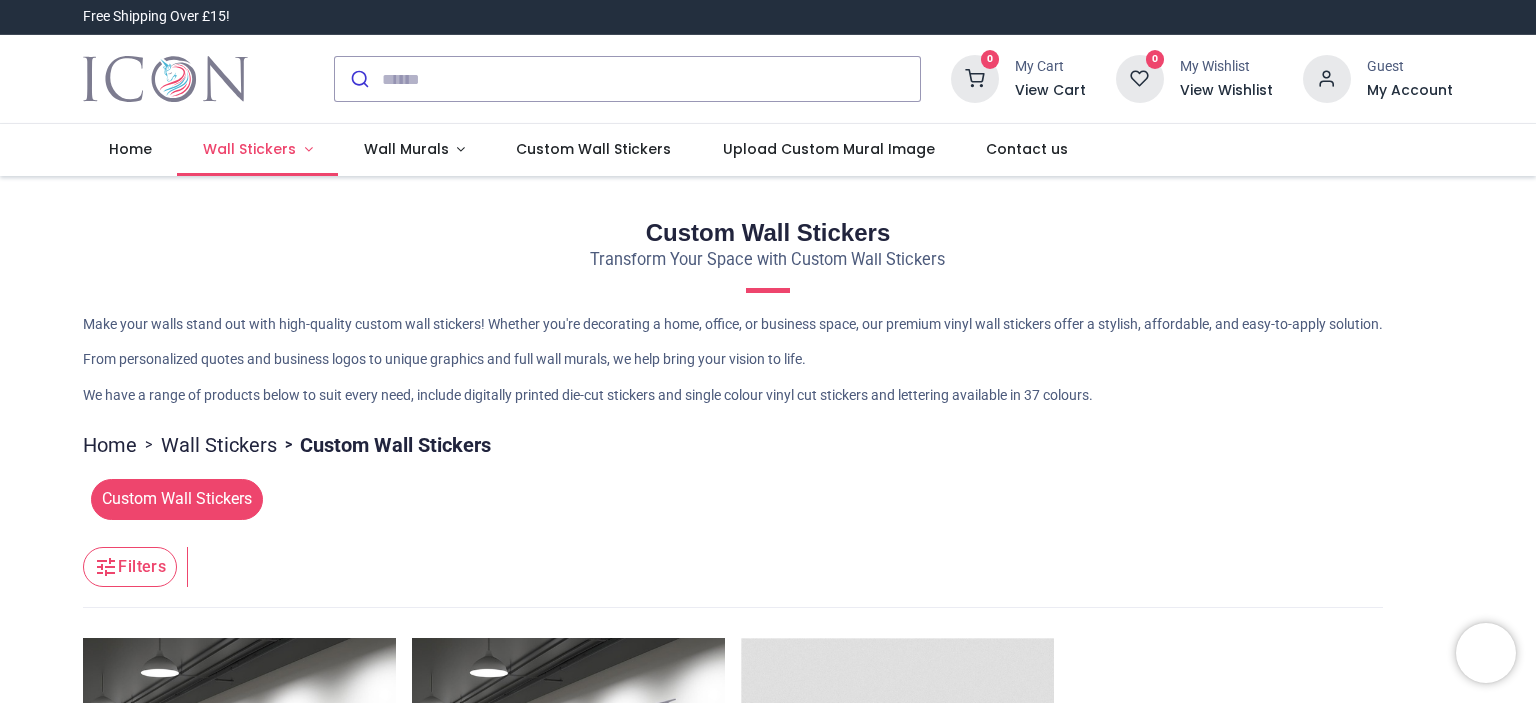 click on "Wall Stickers" at bounding box center [257, 150] 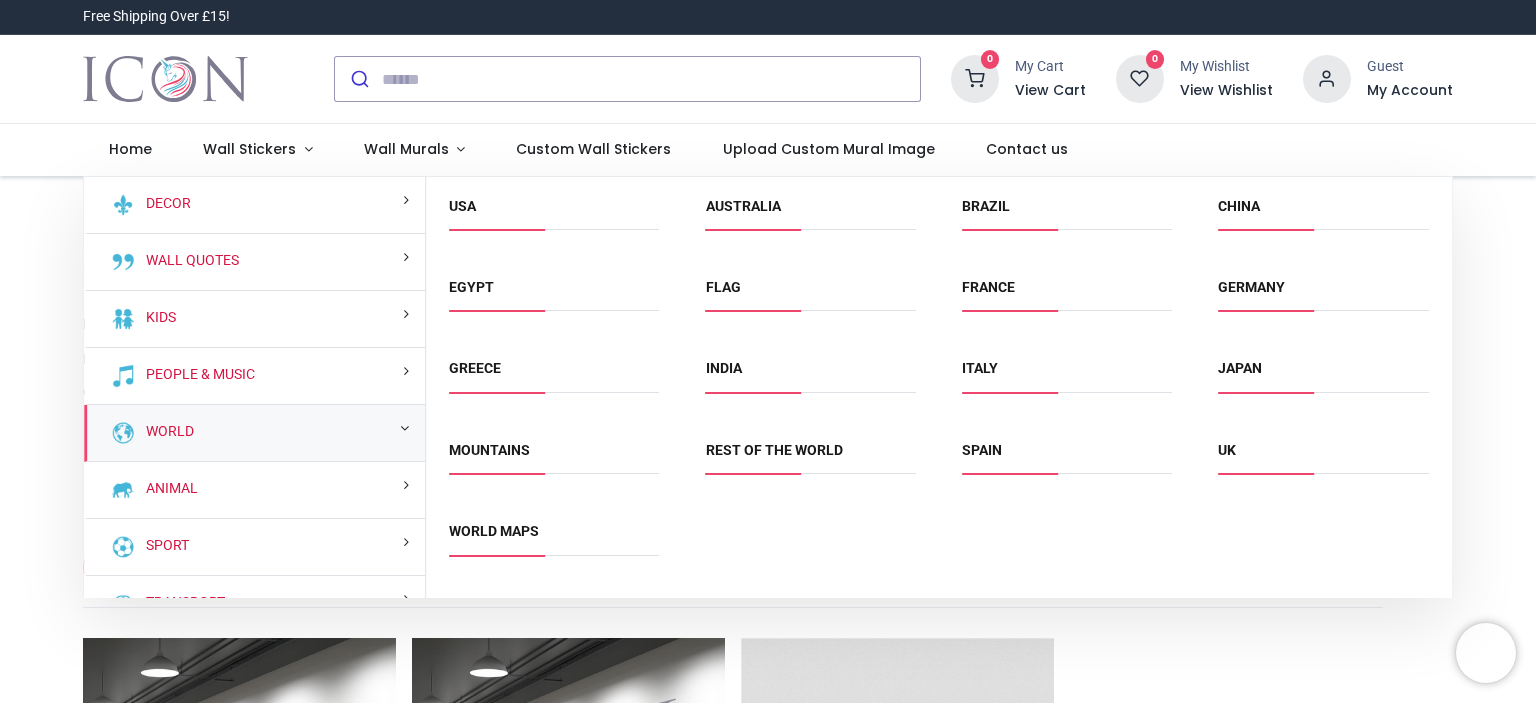 click on "Custom Wall Stickers
Transform Your Space with Custom Wall Stickers
Make your walls stand out with high-quality custom wall stickers! Whether you're decorating a home, office, or business space, our premium vinyl wall stickers offer a stylish, affordable, and easy-to-apply solution.  From personalized quotes and business logos to unique graphics and full wall murals, we help bring your vision to life. We have a range of products below to suit every need, include digitally printed die-cut stickers and single colour vinyl cut stickers and lettering available in 37 colours.
Home > Wall Stickers > Custom Wall Stickers Custom Wall Stickers Filters Filters Custom  Quote Any Text & Colour" at bounding box center (768, 741) 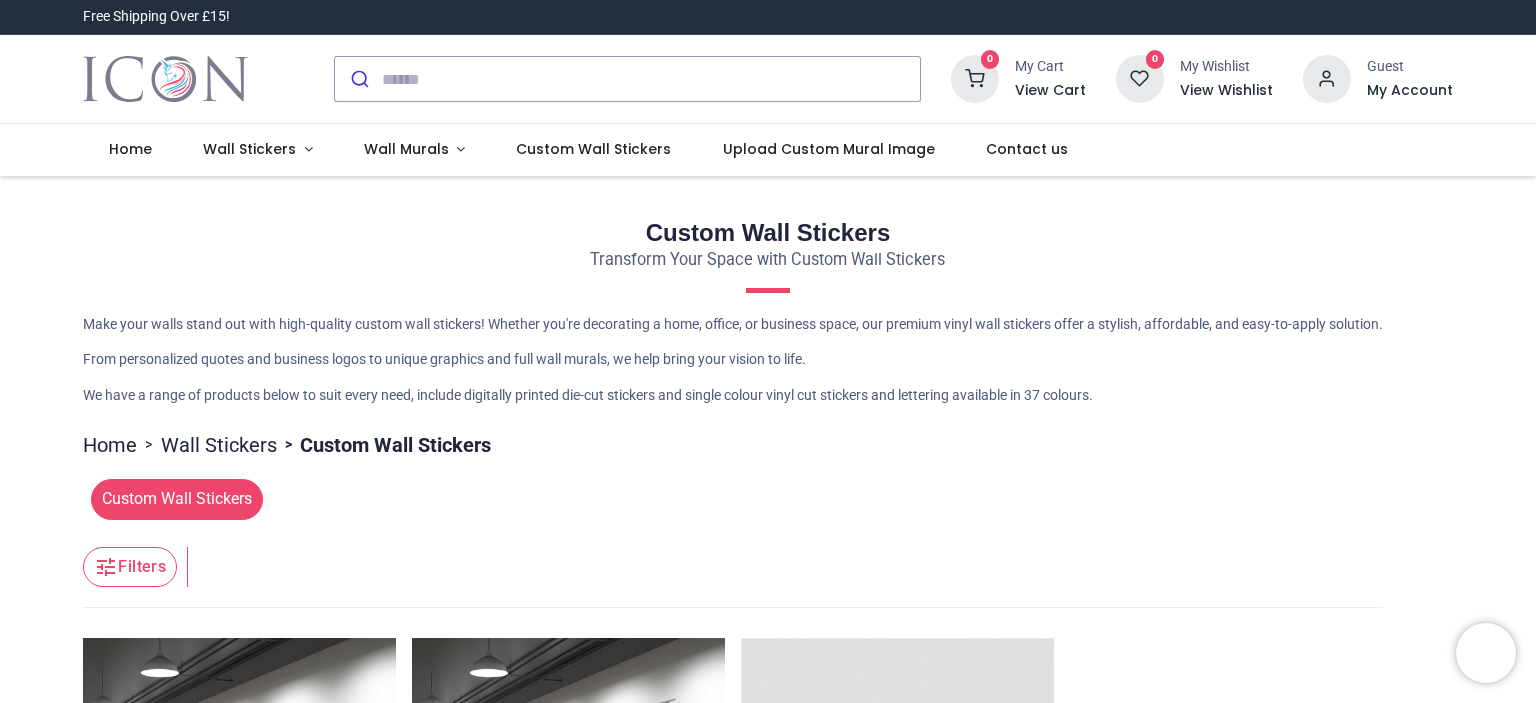 click on "Custom Wall Stickers" at bounding box center (177, 499) 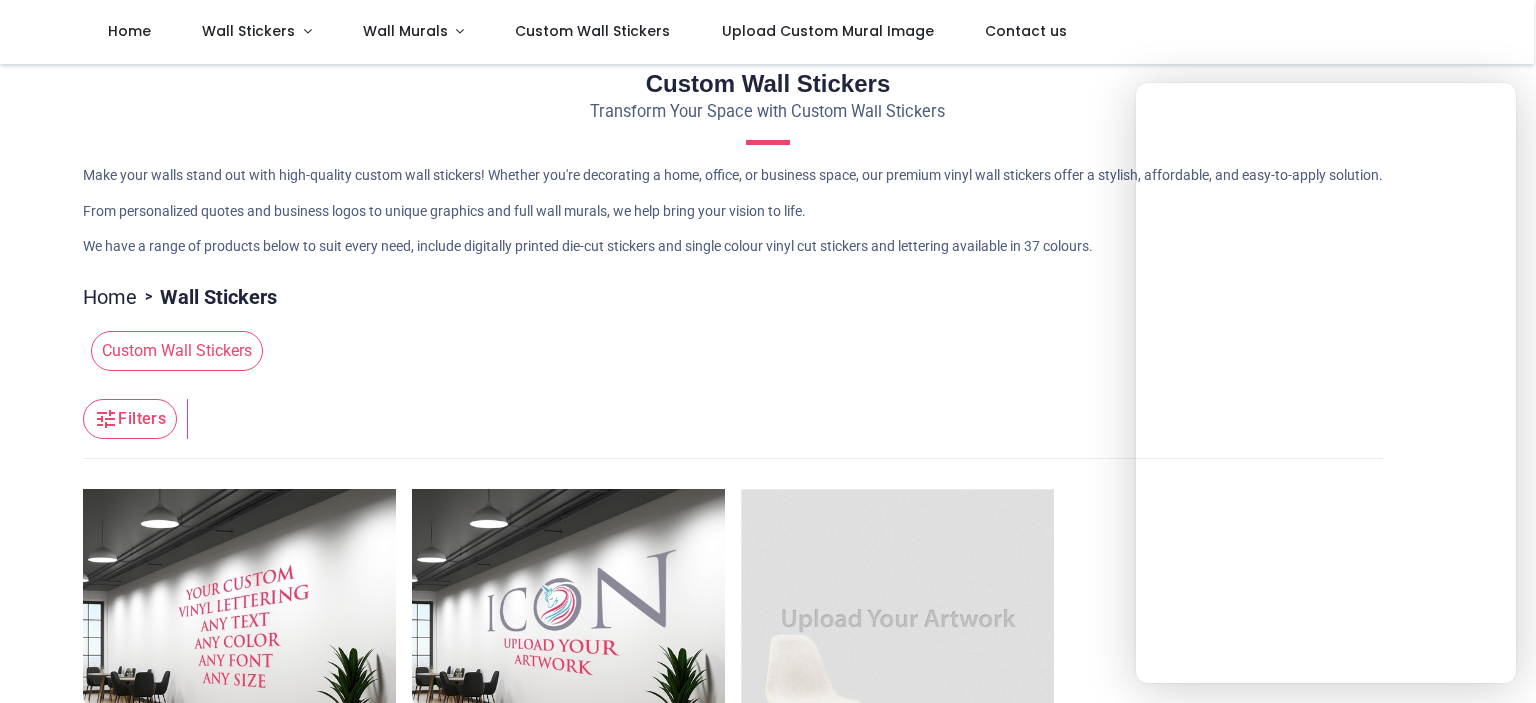 scroll, scrollTop: 0, scrollLeft: 0, axis: both 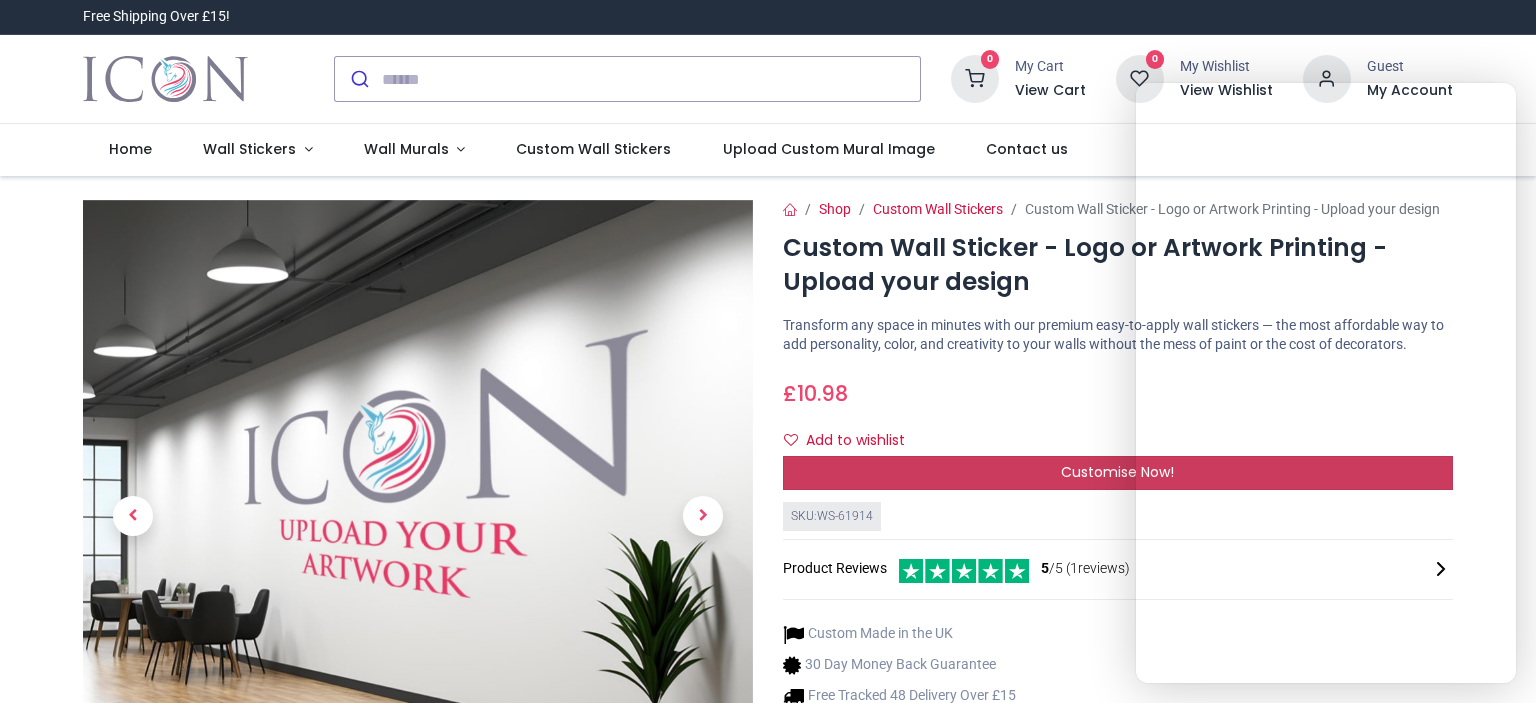 click on "Customise Now!" at bounding box center (1118, 473) 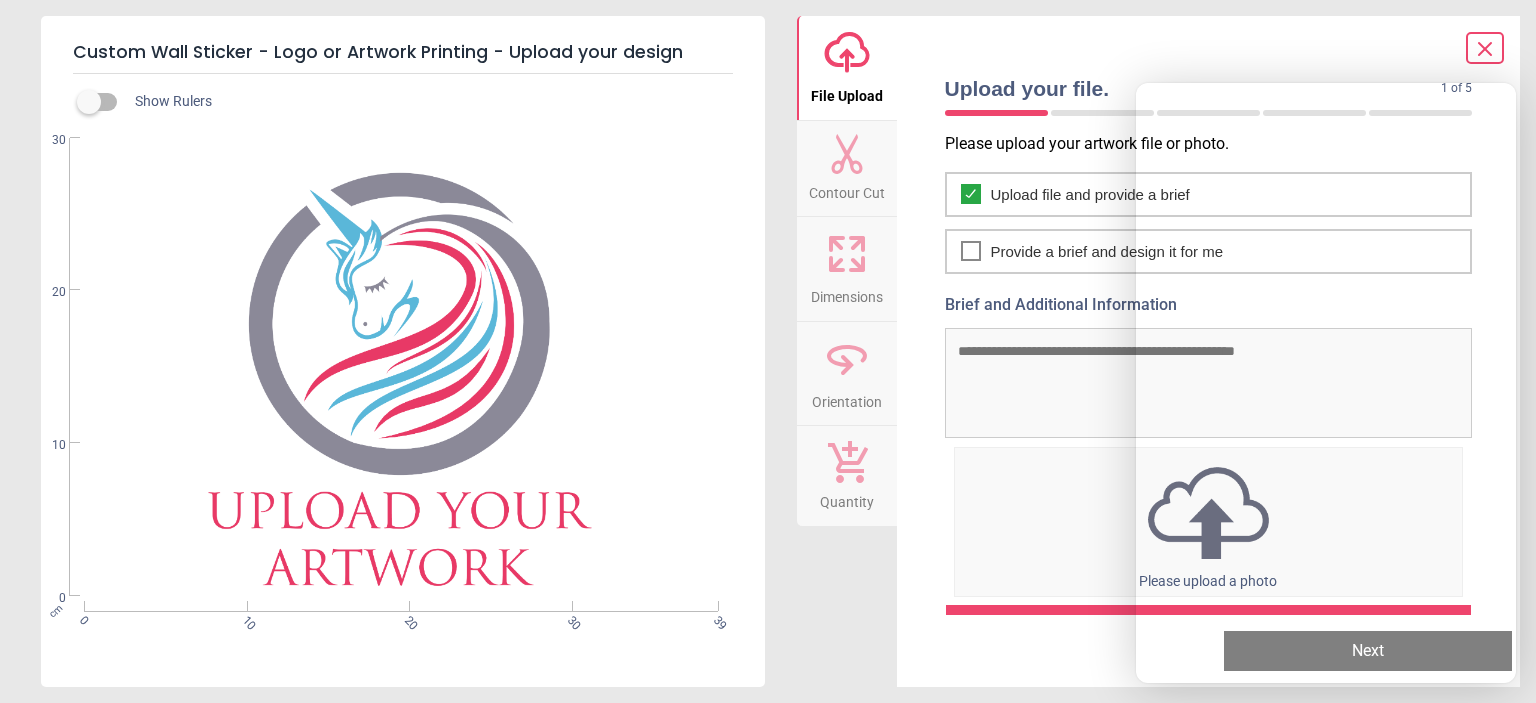 click on "Upload your file. 1   of   5 1   of  6 Please upload your artwork file or photo. Upload file and provide a brief Provide a brief and design it for me Brief and Additional Information 0% Please upload a photo Upload File Preview Next Next" at bounding box center (1209, 351) 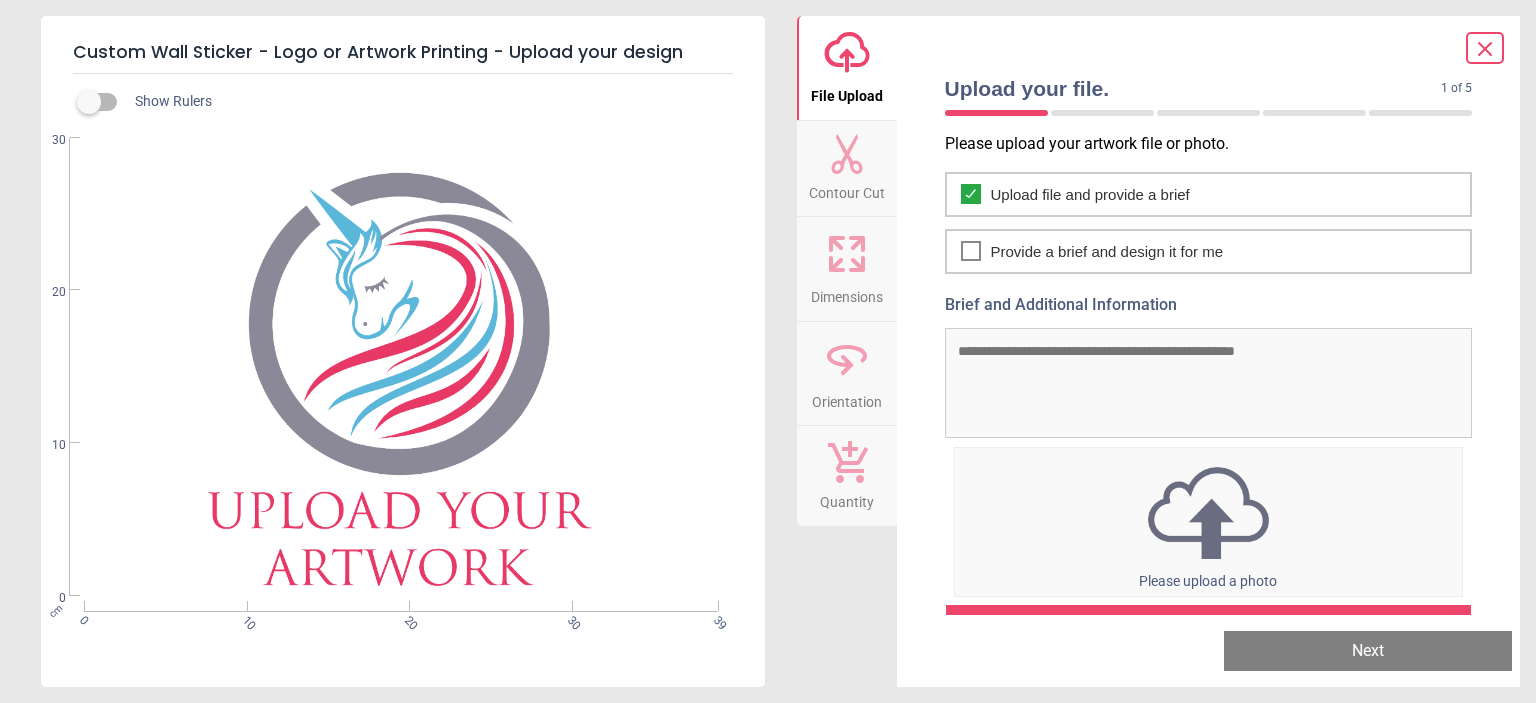 click at bounding box center [1209, 513] 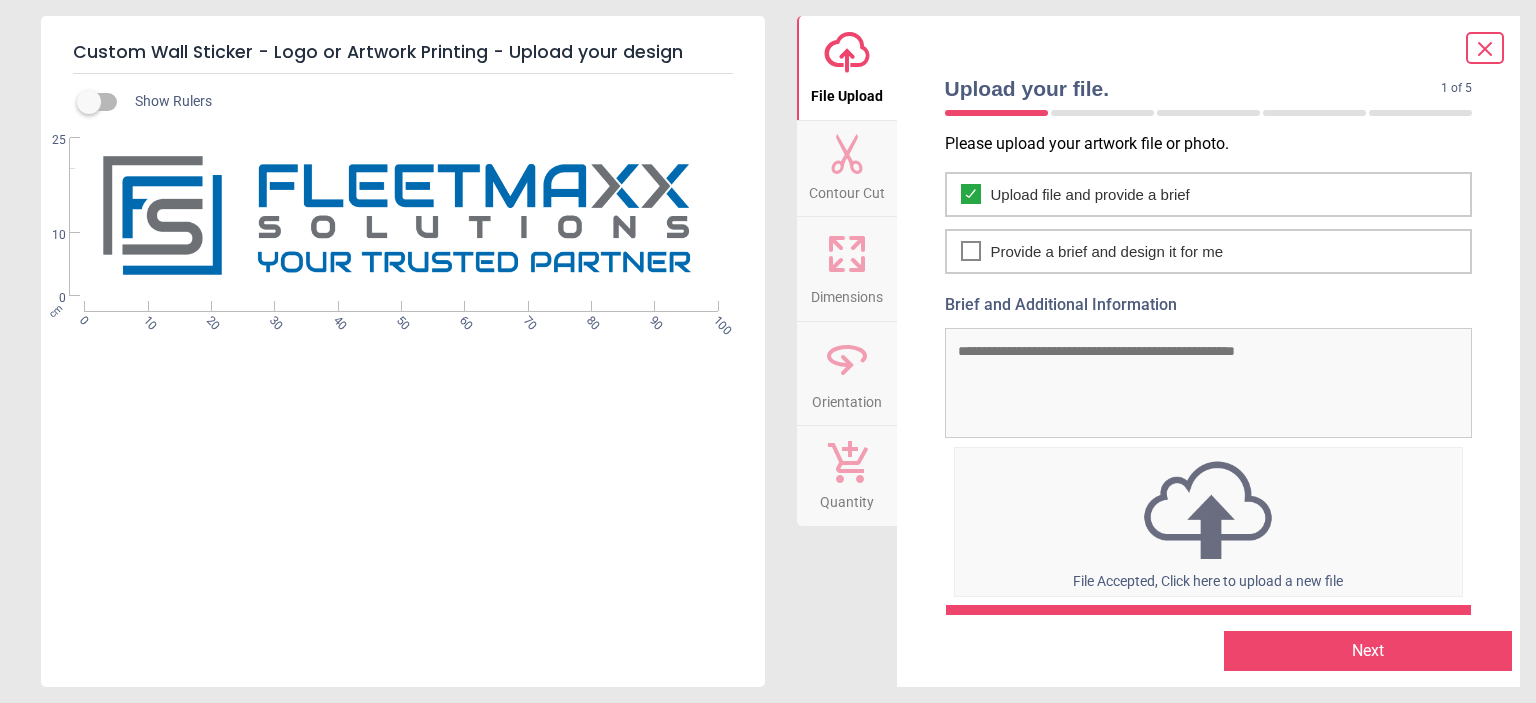 click on "Brief and Additional Information" at bounding box center (1209, 383) 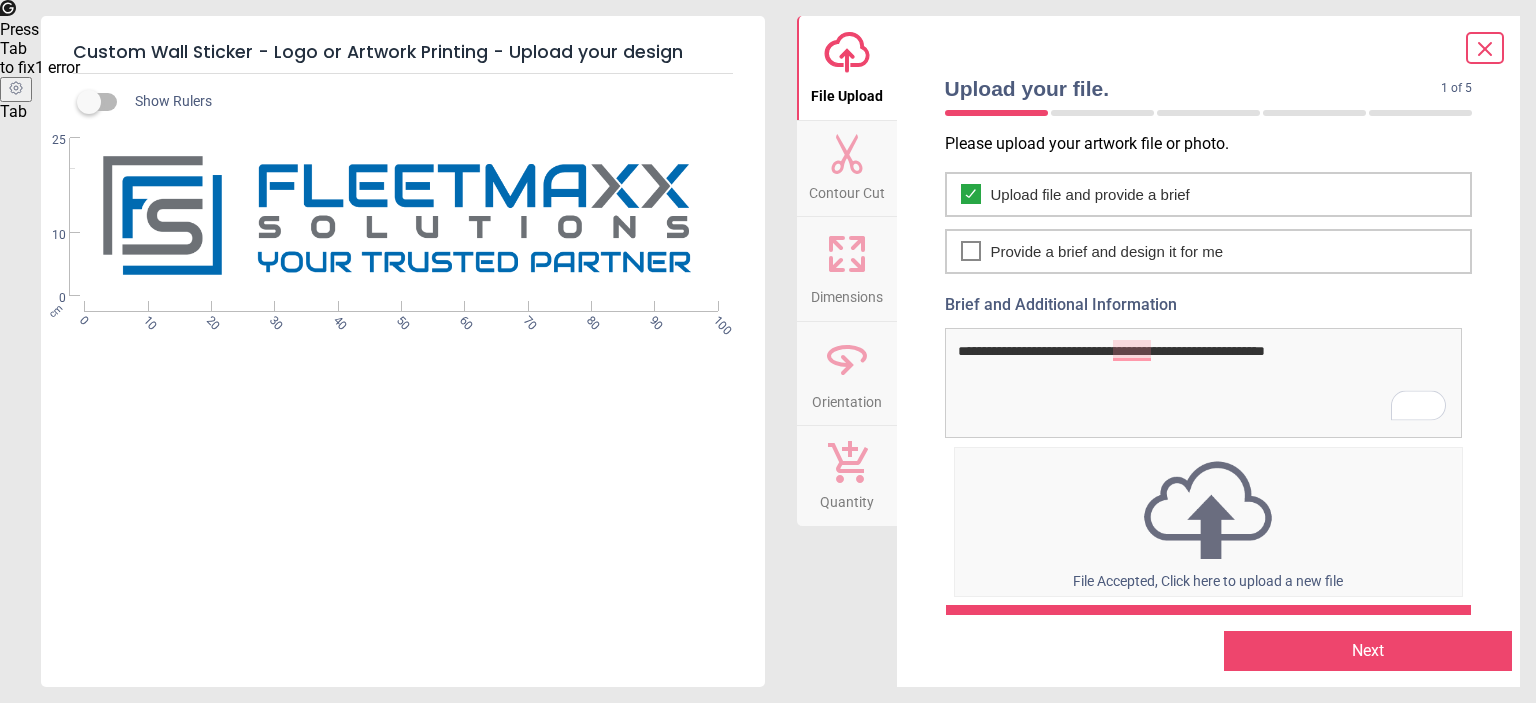 type on "**********" 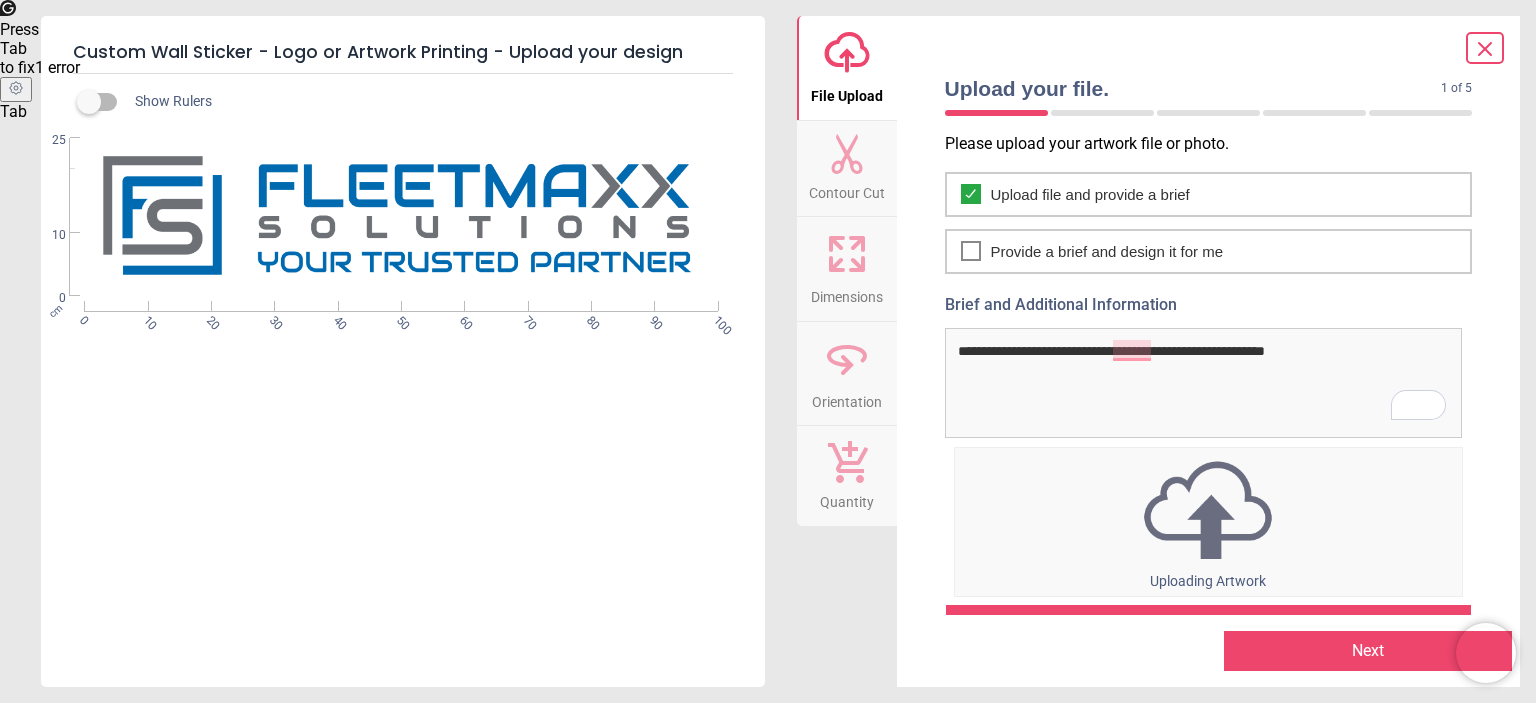 click on "Next" at bounding box center (1368, 651) 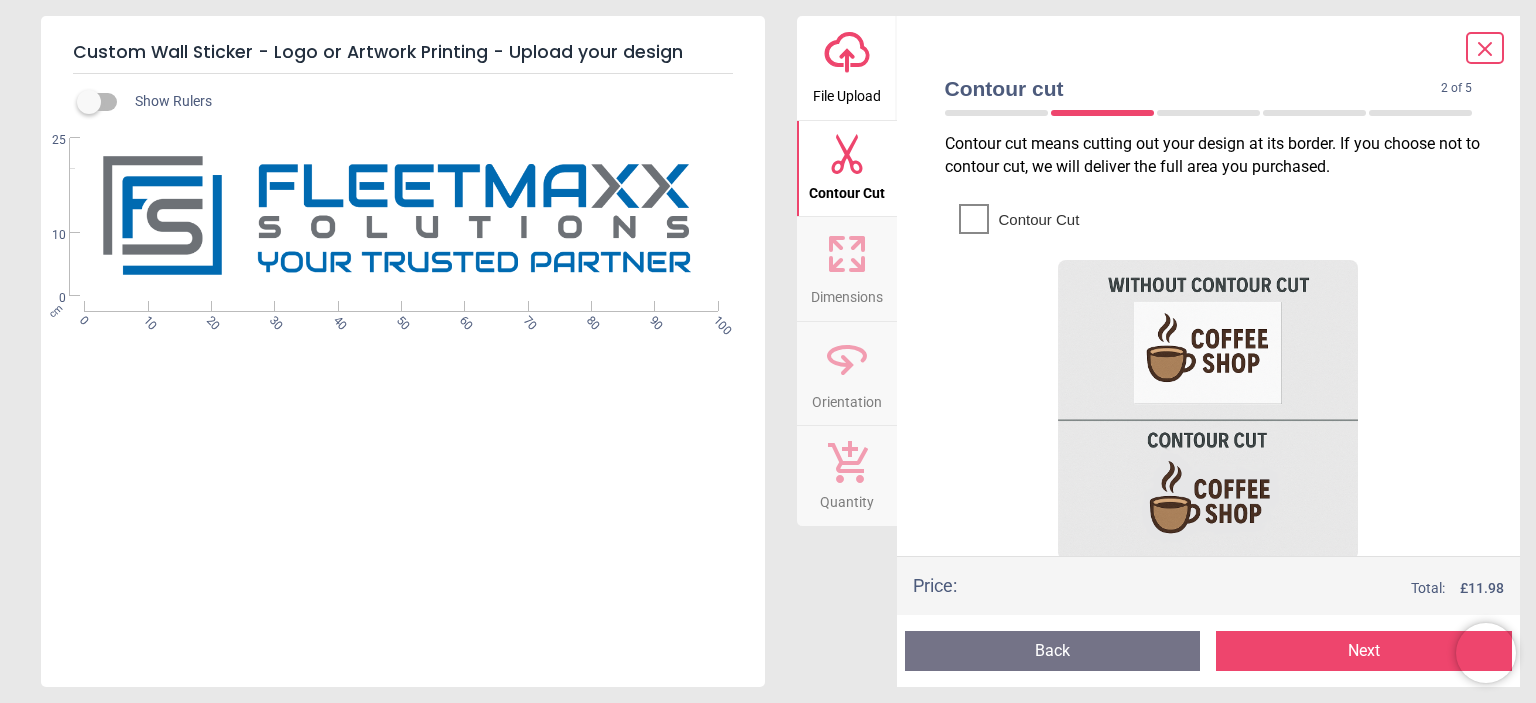 click 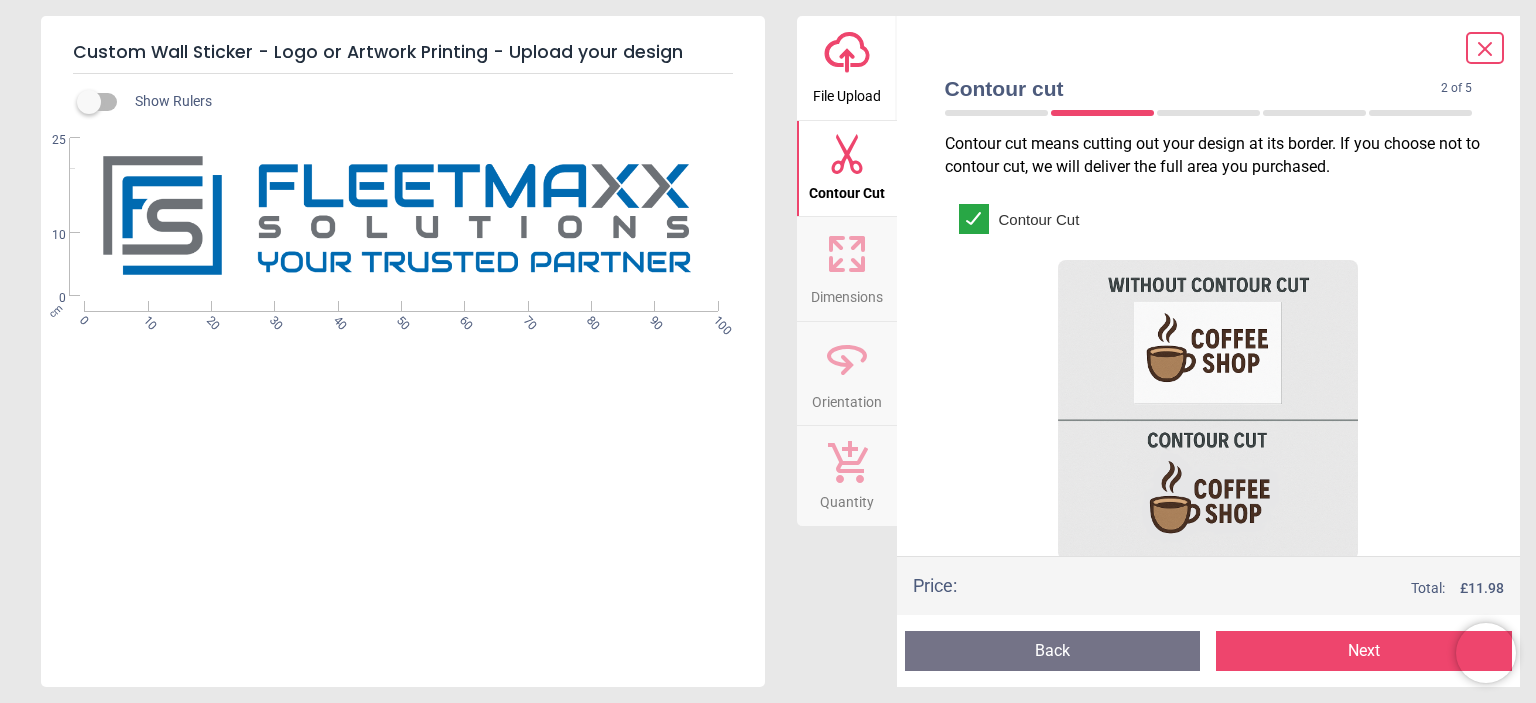 click on "Next" at bounding box center (1364, 651) 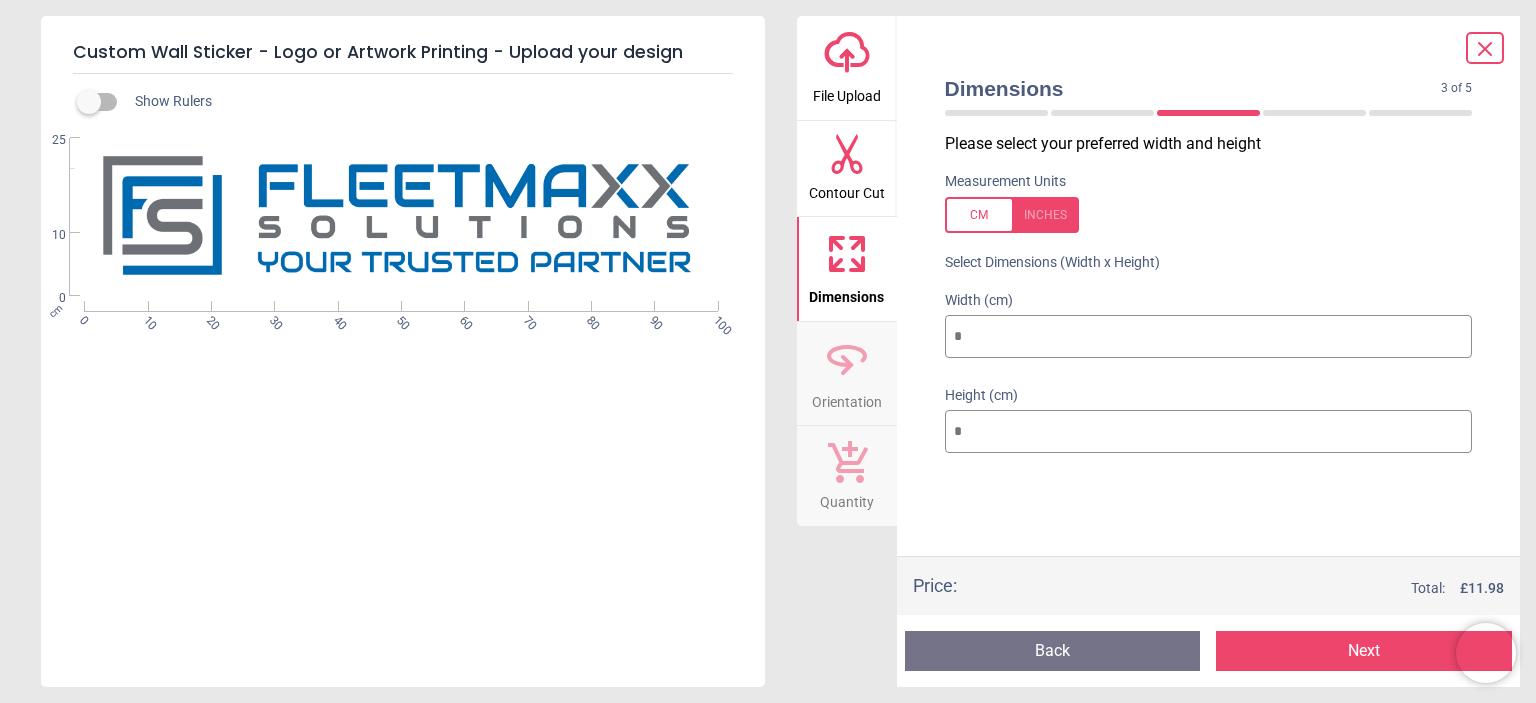 drag, startPoint x: 1054, startPoint y: 335, endPoint x: 919, endPoint y: 340, distance: 135.09256 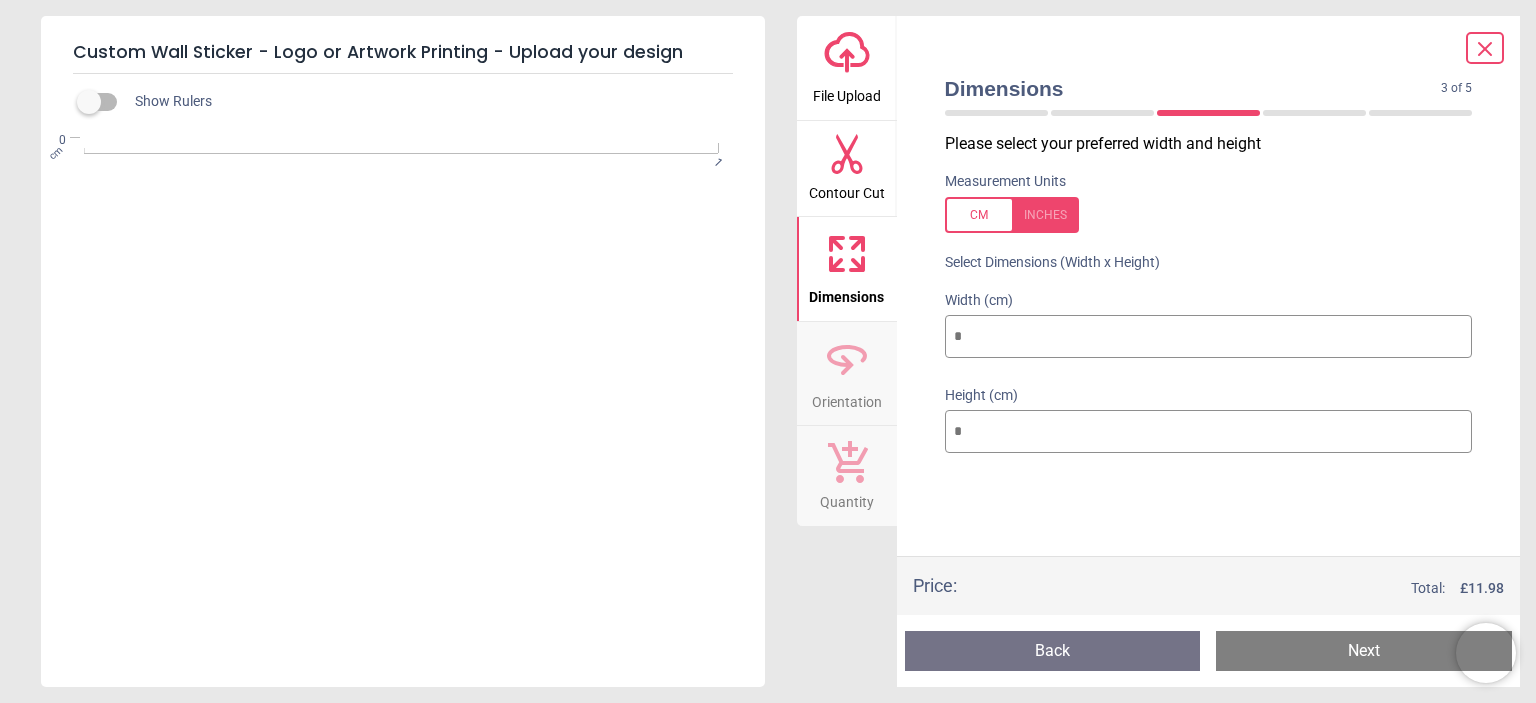 type on "**" 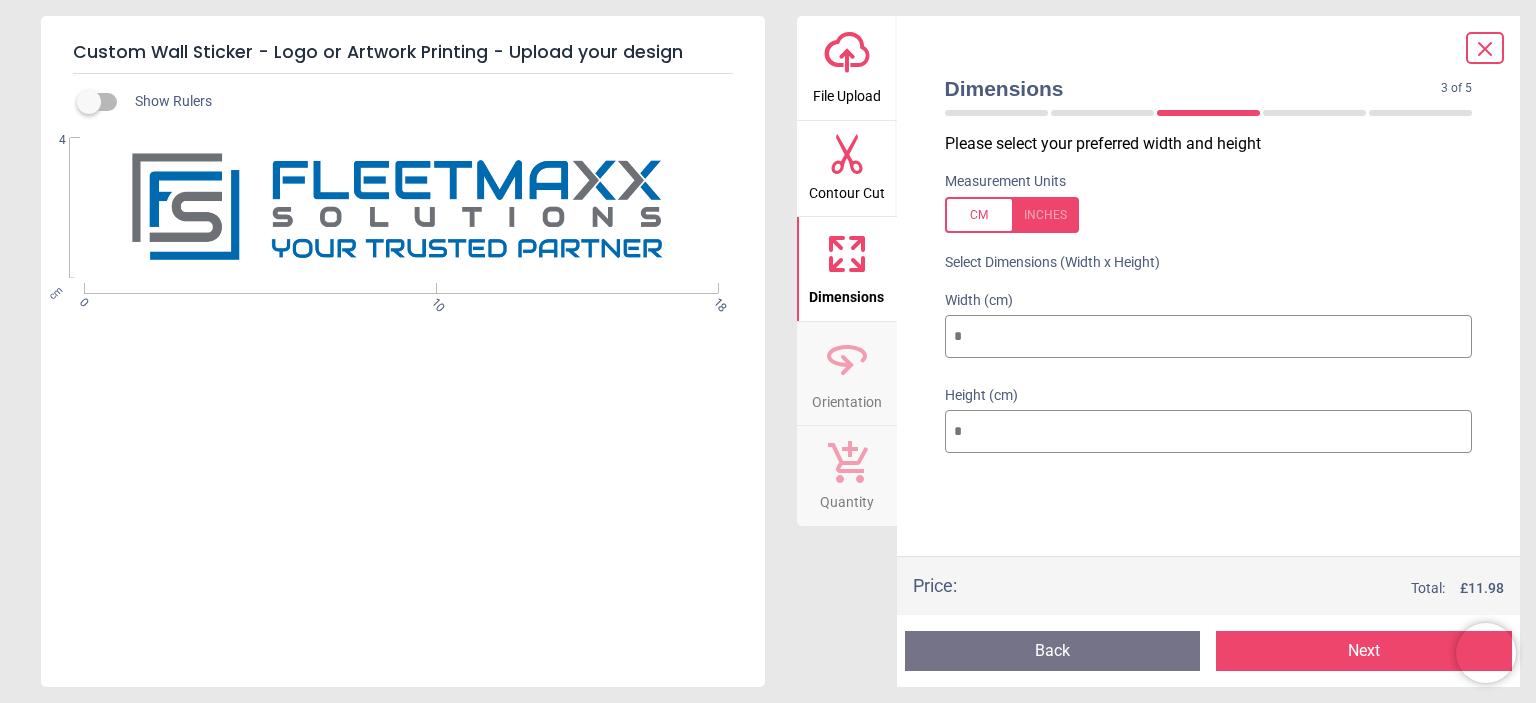 type on "***" 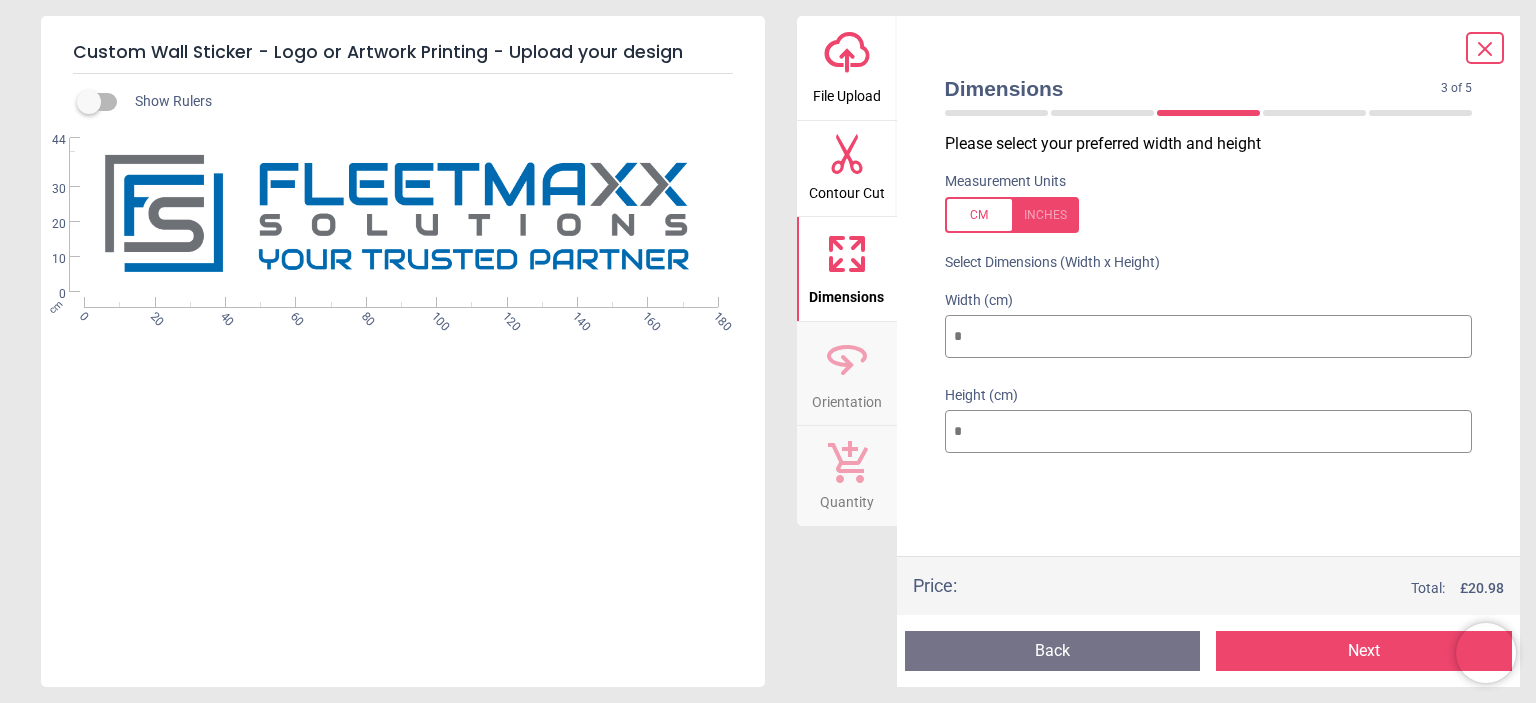 type on "***" 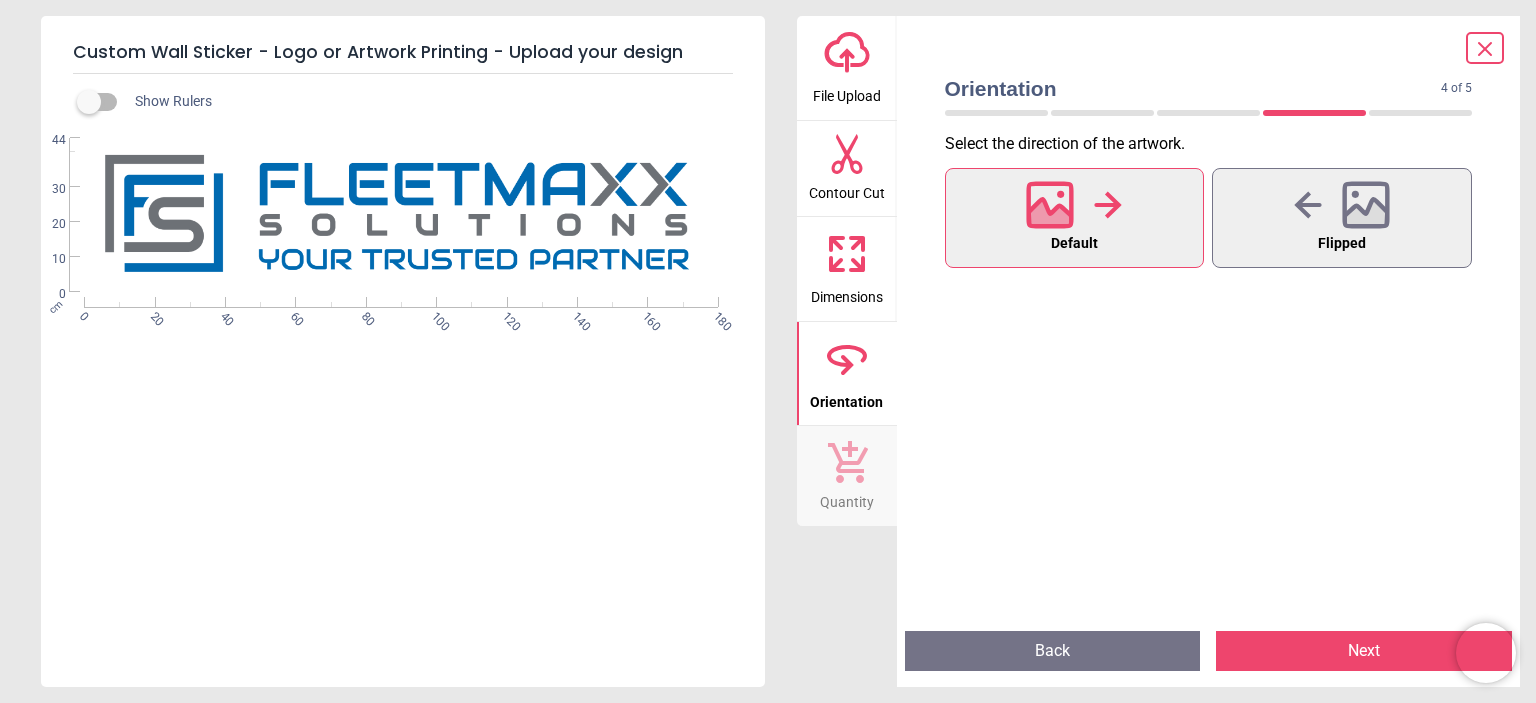 click on "Next" at bounding box center (1364, 651) 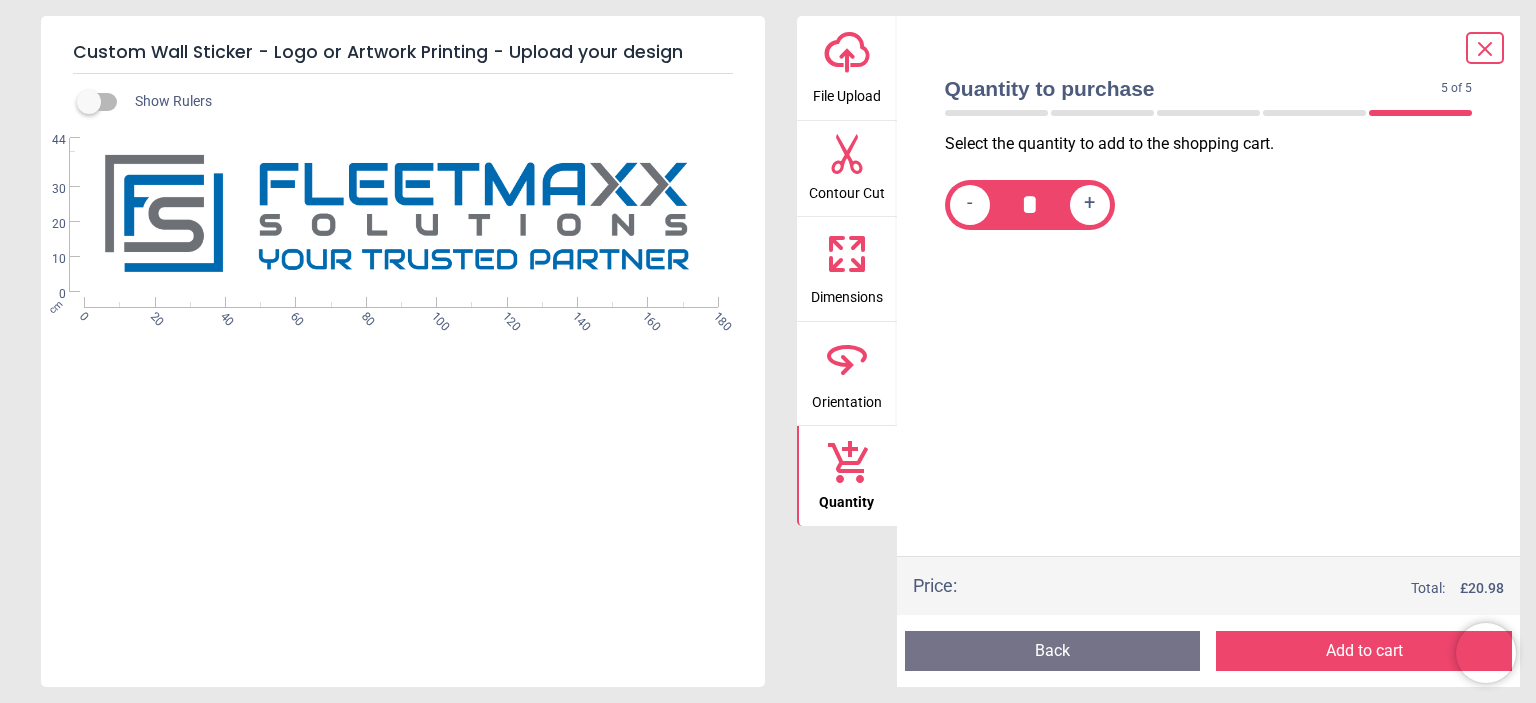 click on "+" at bounding box center (1090, 205) 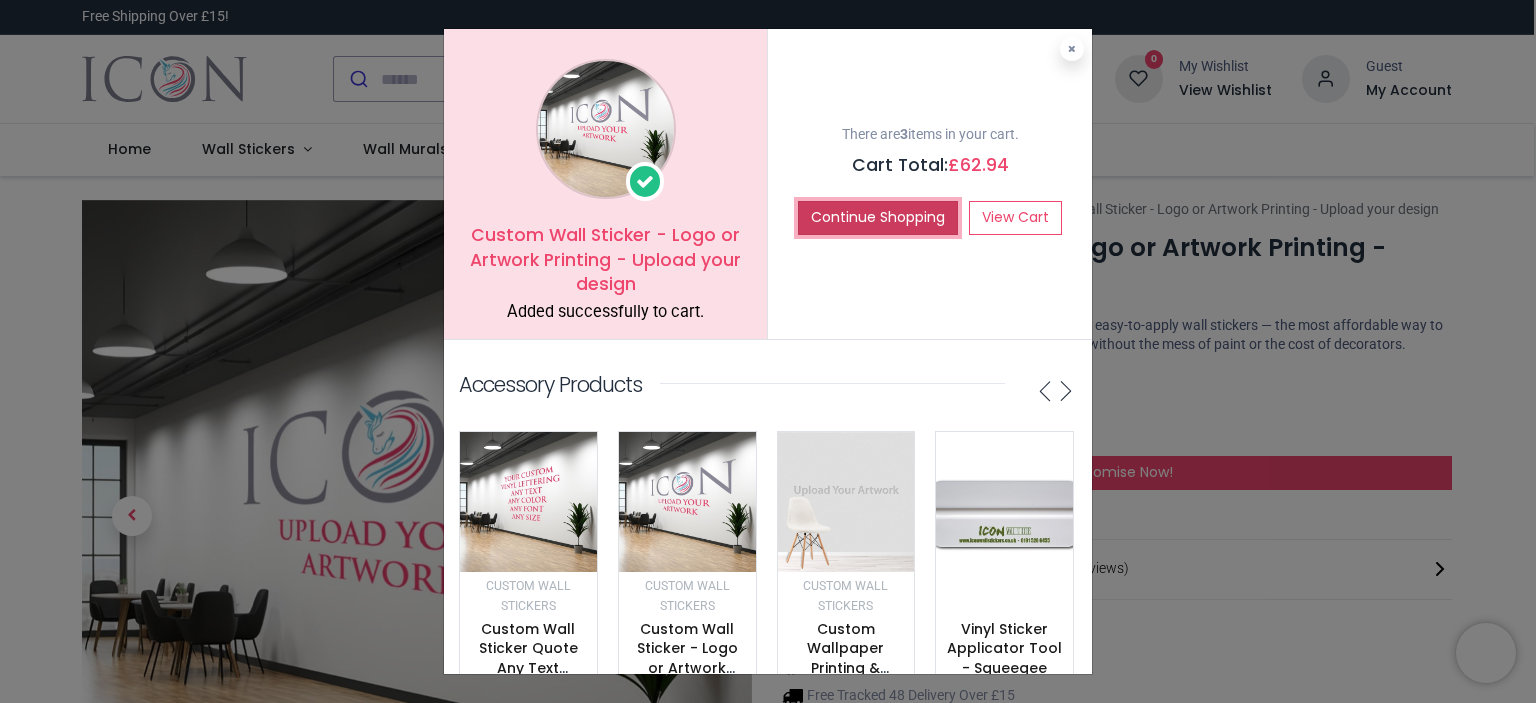 click on "Continue Shopping" at bounding box center [878, 218] 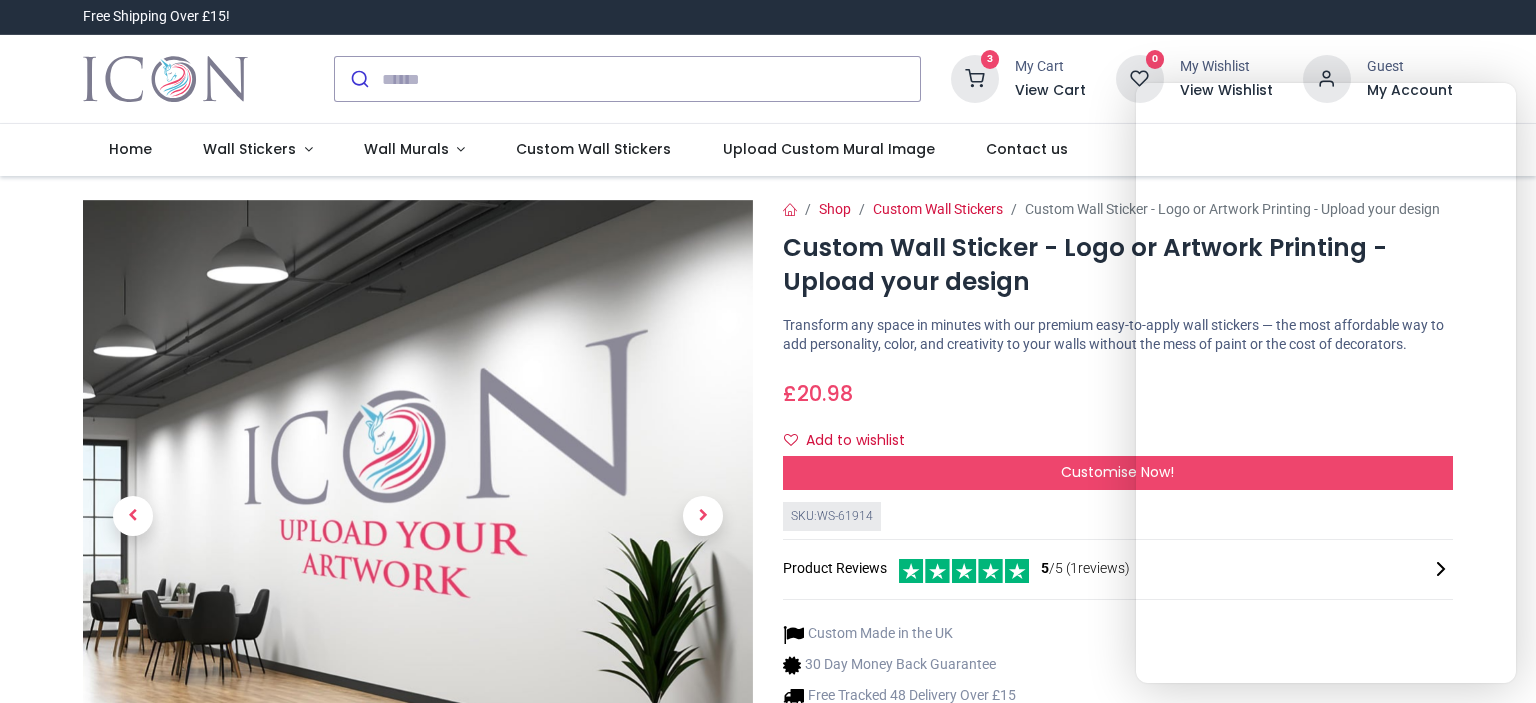 click at bounding box center (418, 535) 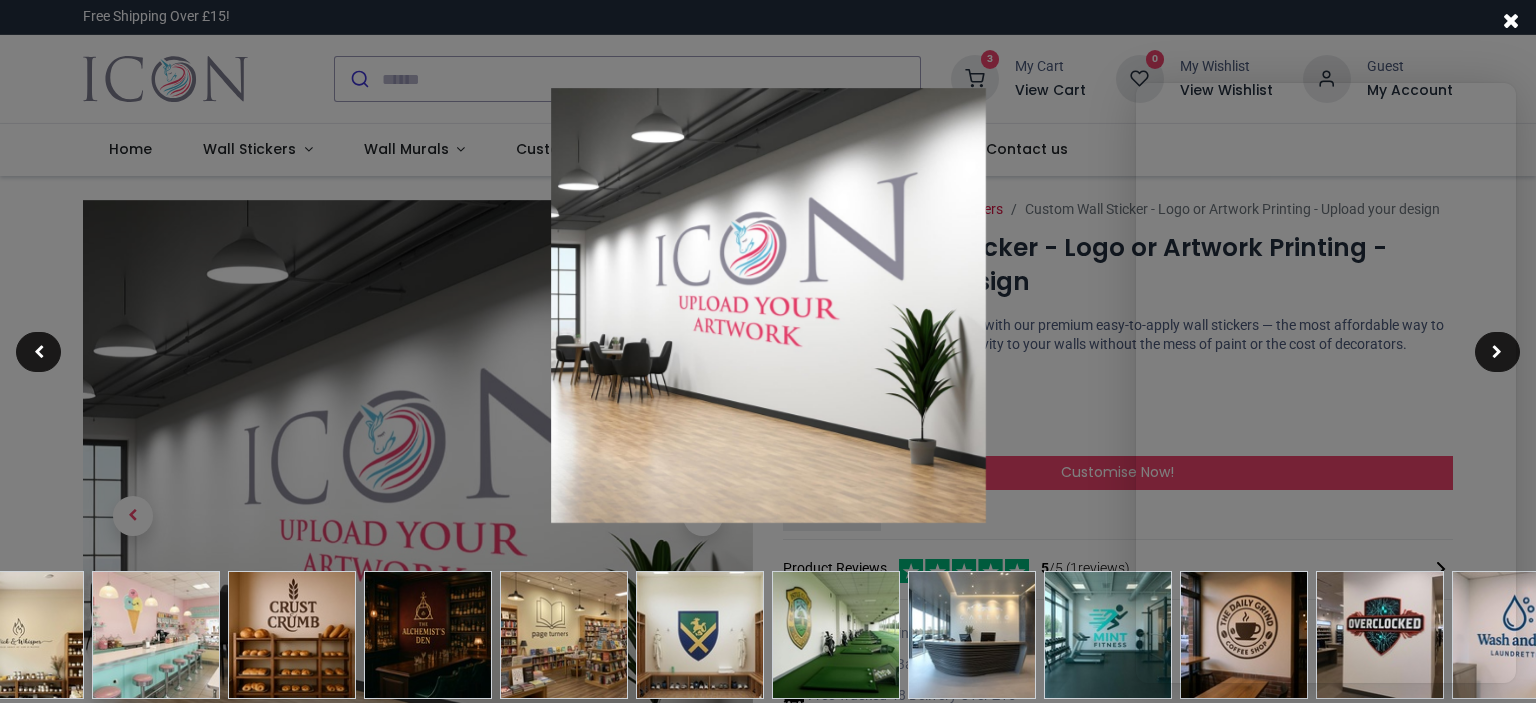 click at bounding box center [972, 635] 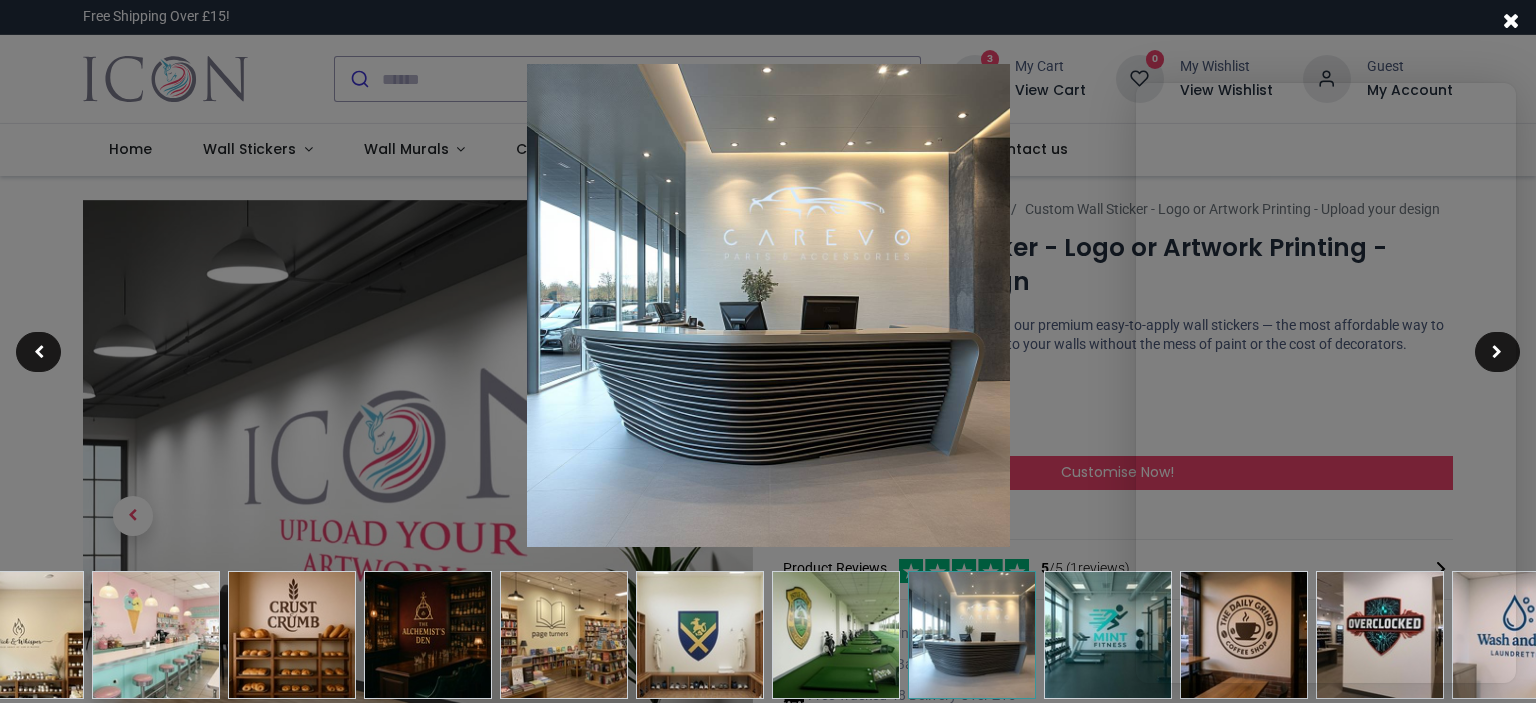 click at bounding box center [1108, 635] 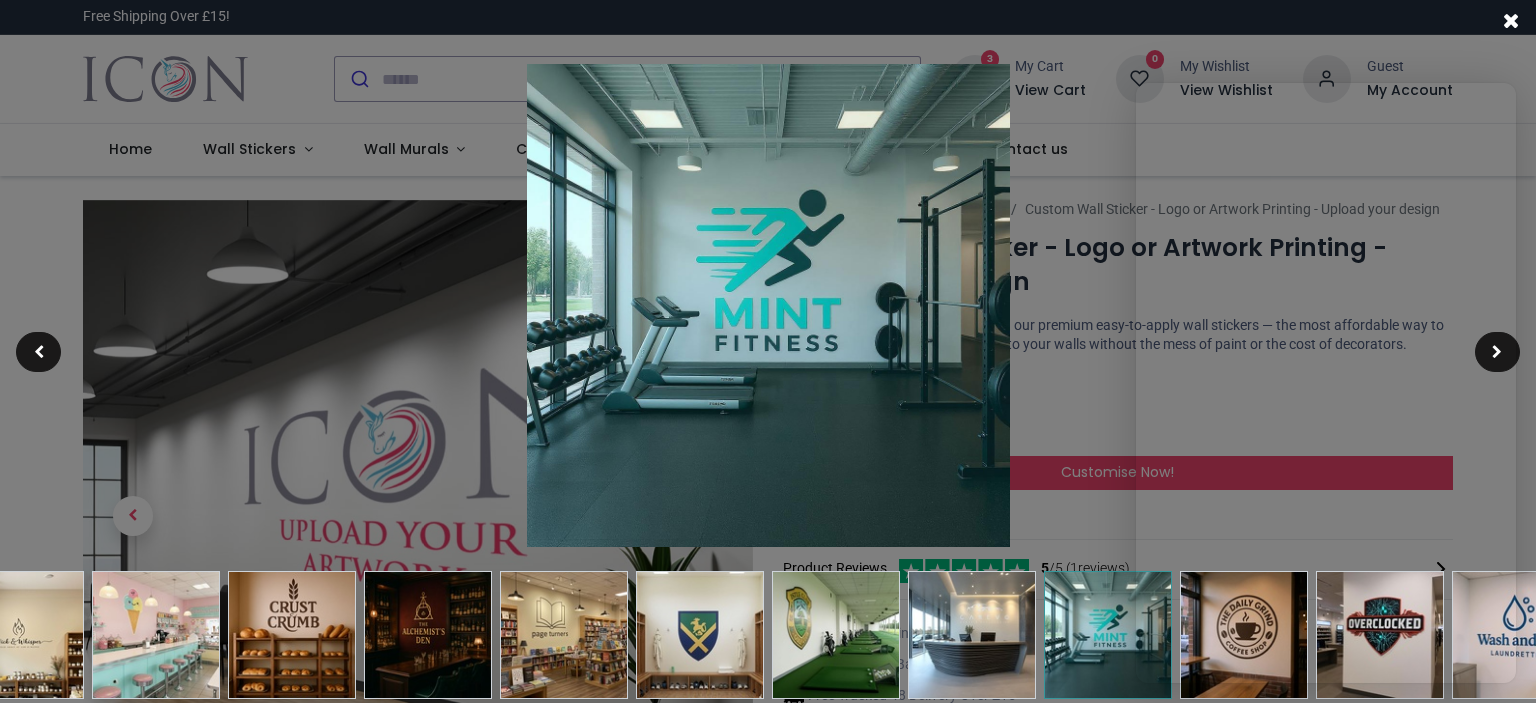 click at bounding box center (836, 635) 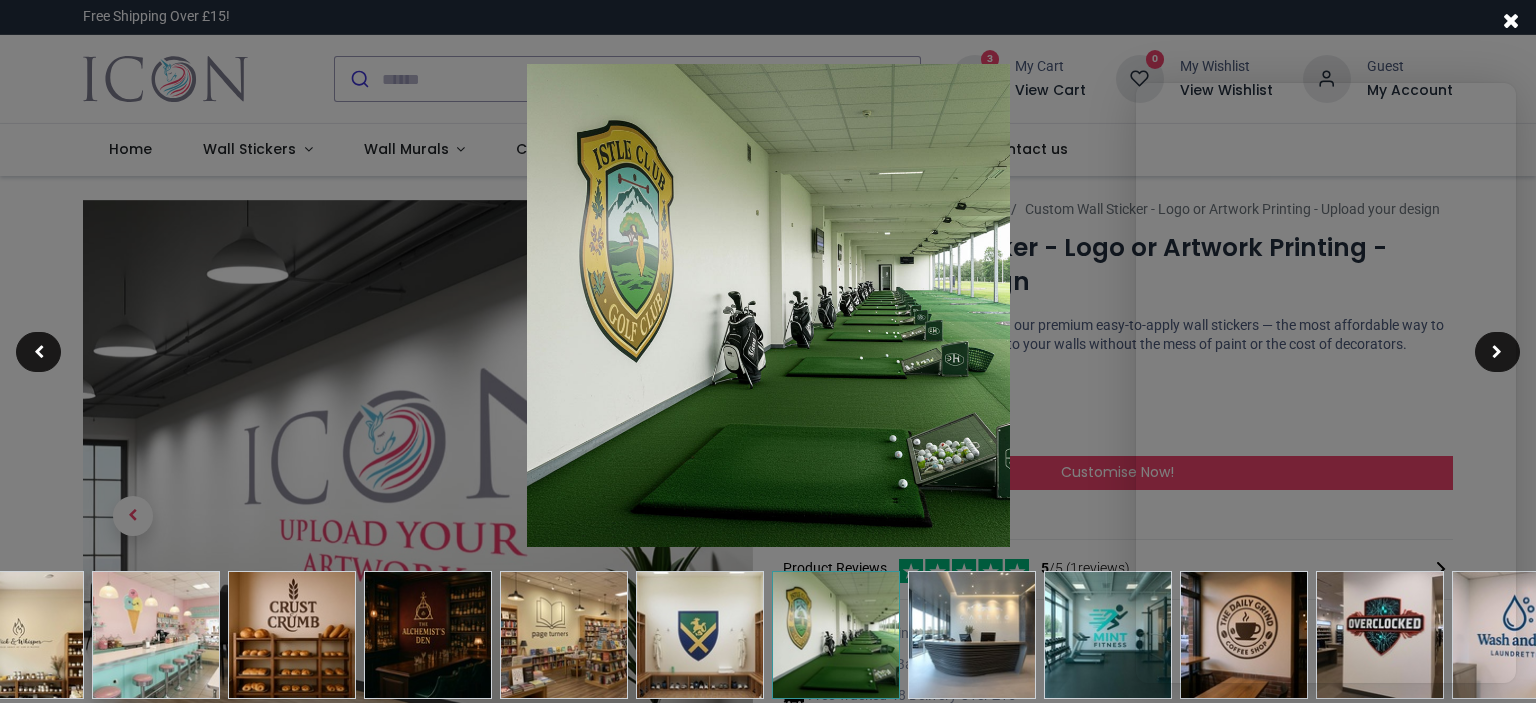drag, startPoint x: 700, startPoint y: 634, endPoint x: 642, endPoint y: 634, distance: 58 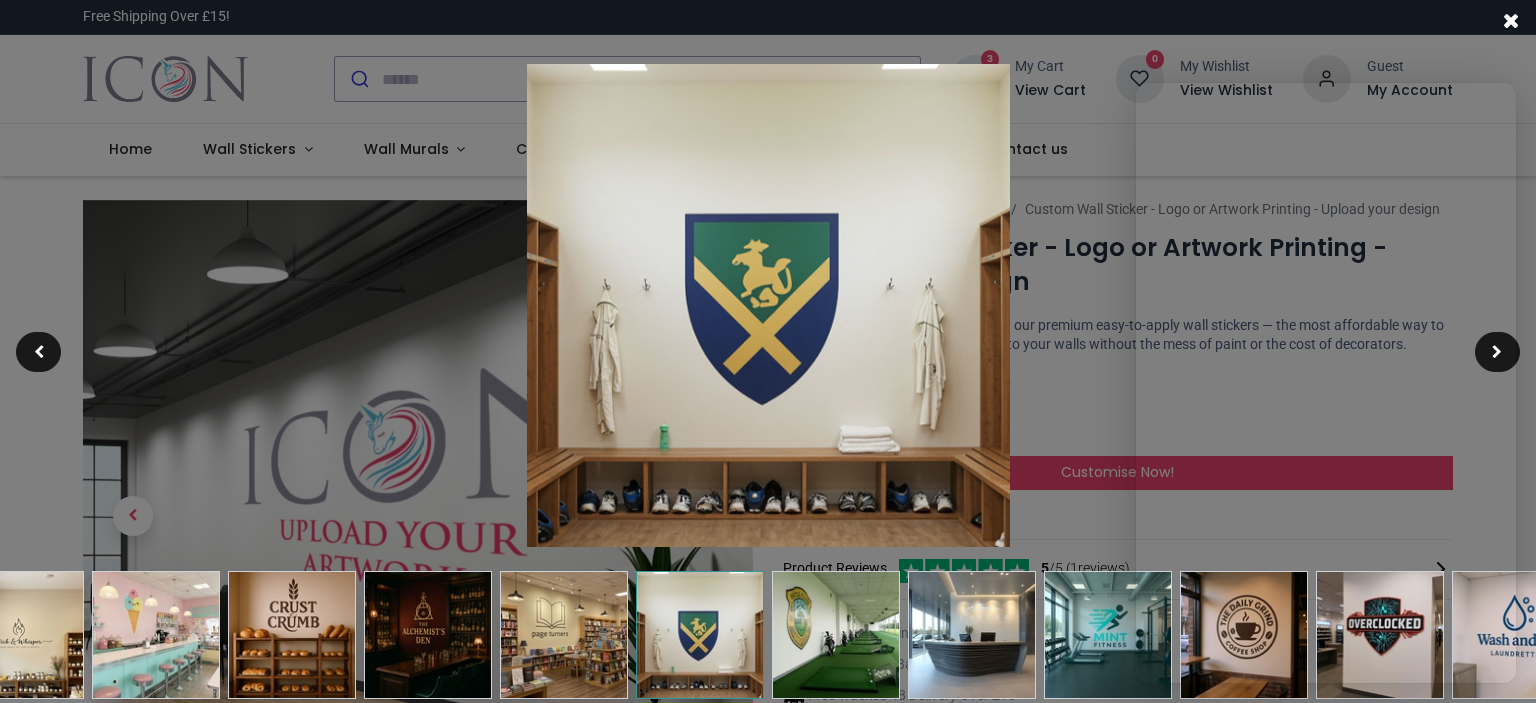 click at bounding box center (564, 635) 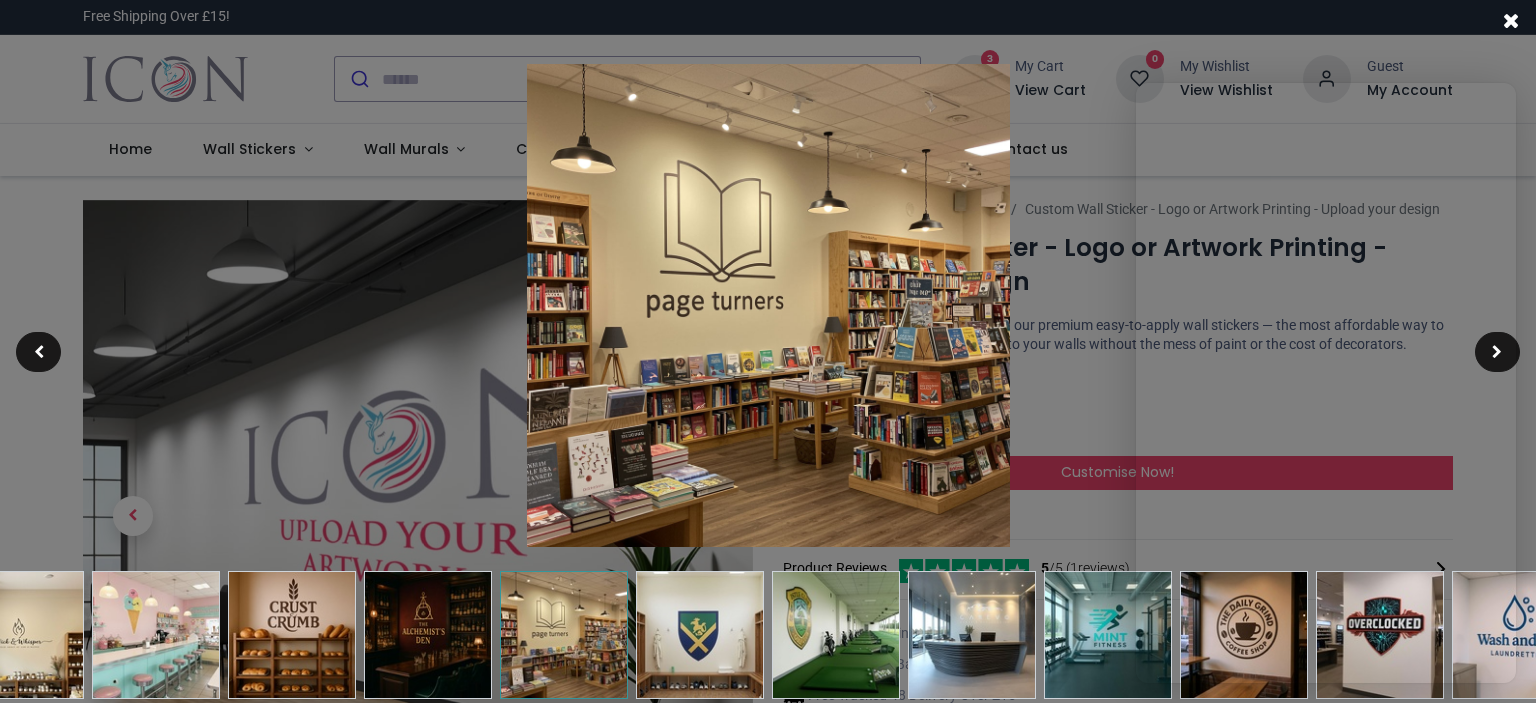 click at bounding box center (292, 637) 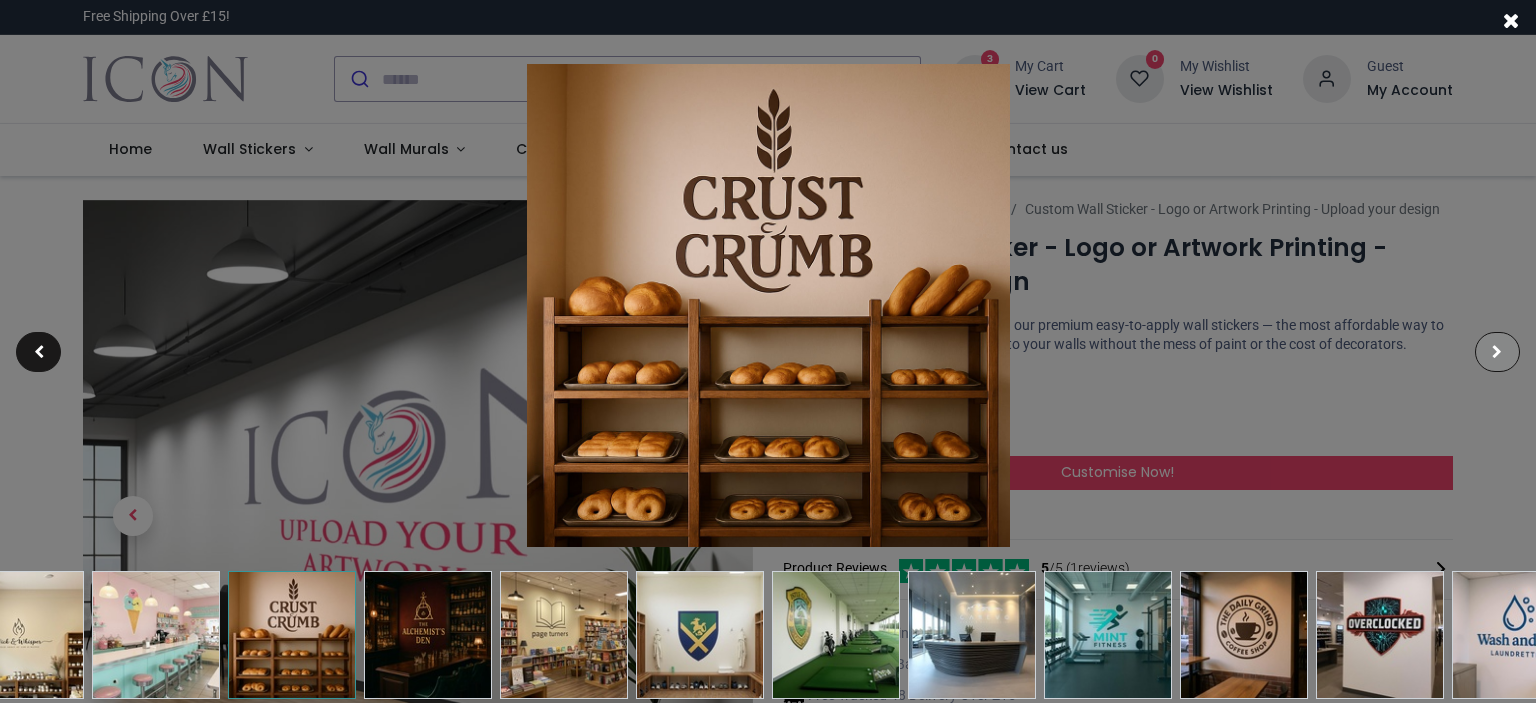 click at bounding box center (1497, 352) 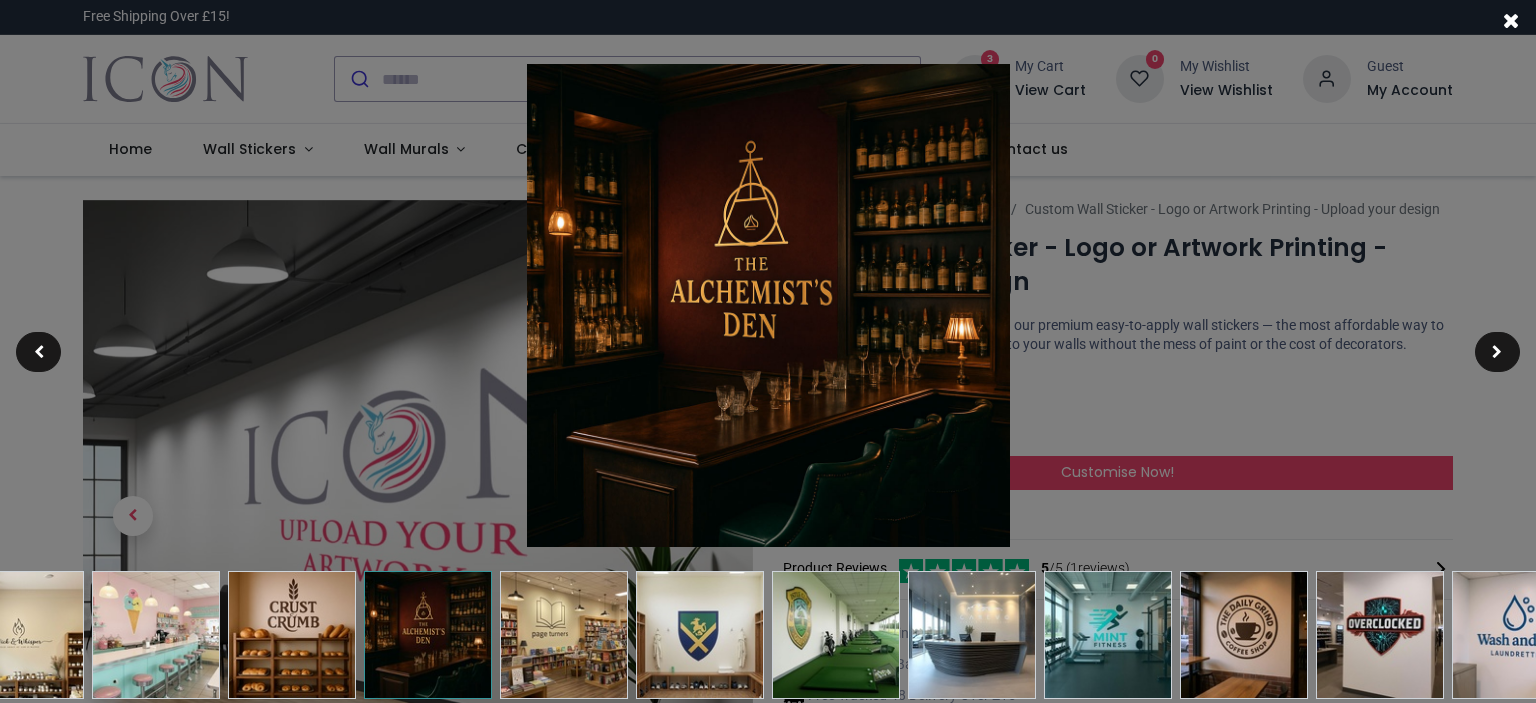 click at bounding box center (1511, 20) 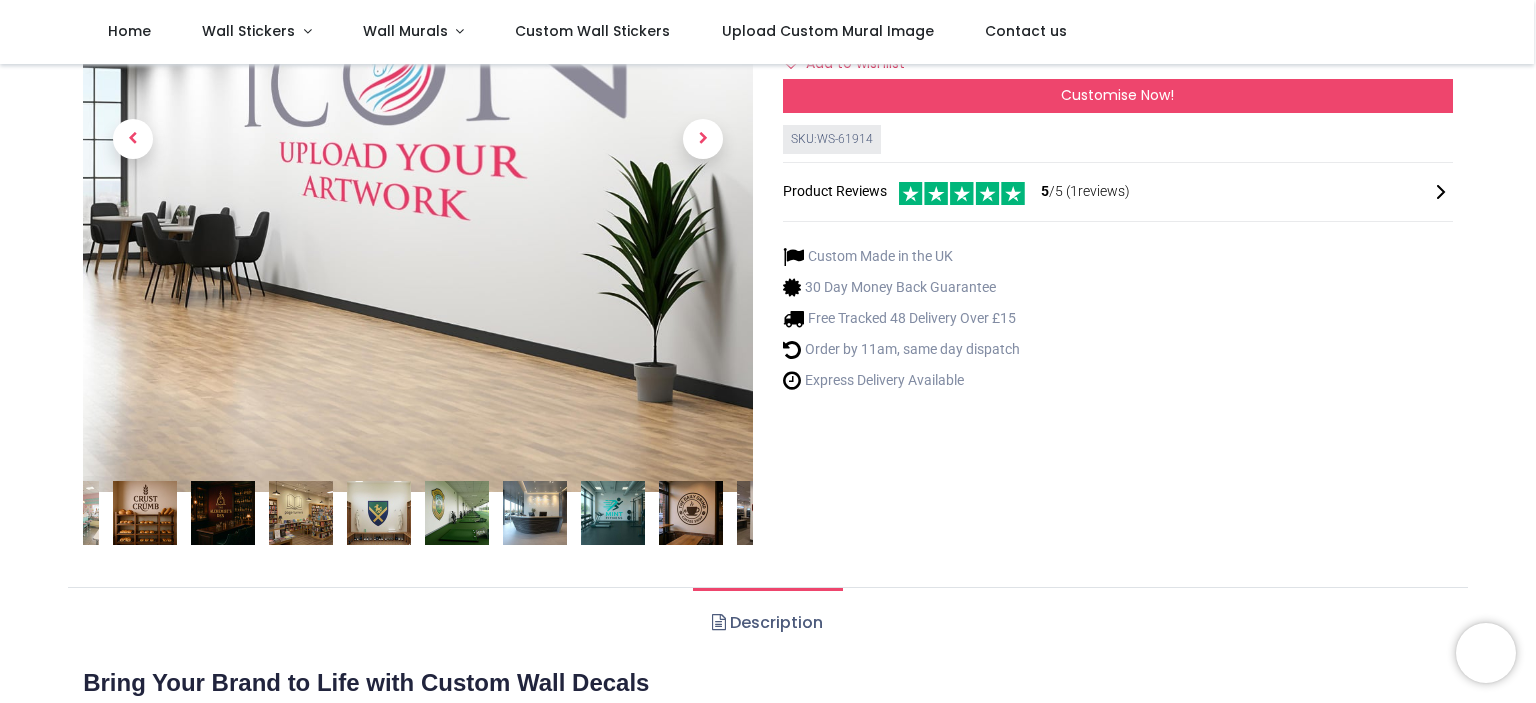 scroll, scrollTop: 533, scrollLeft: 0, axis: vertical 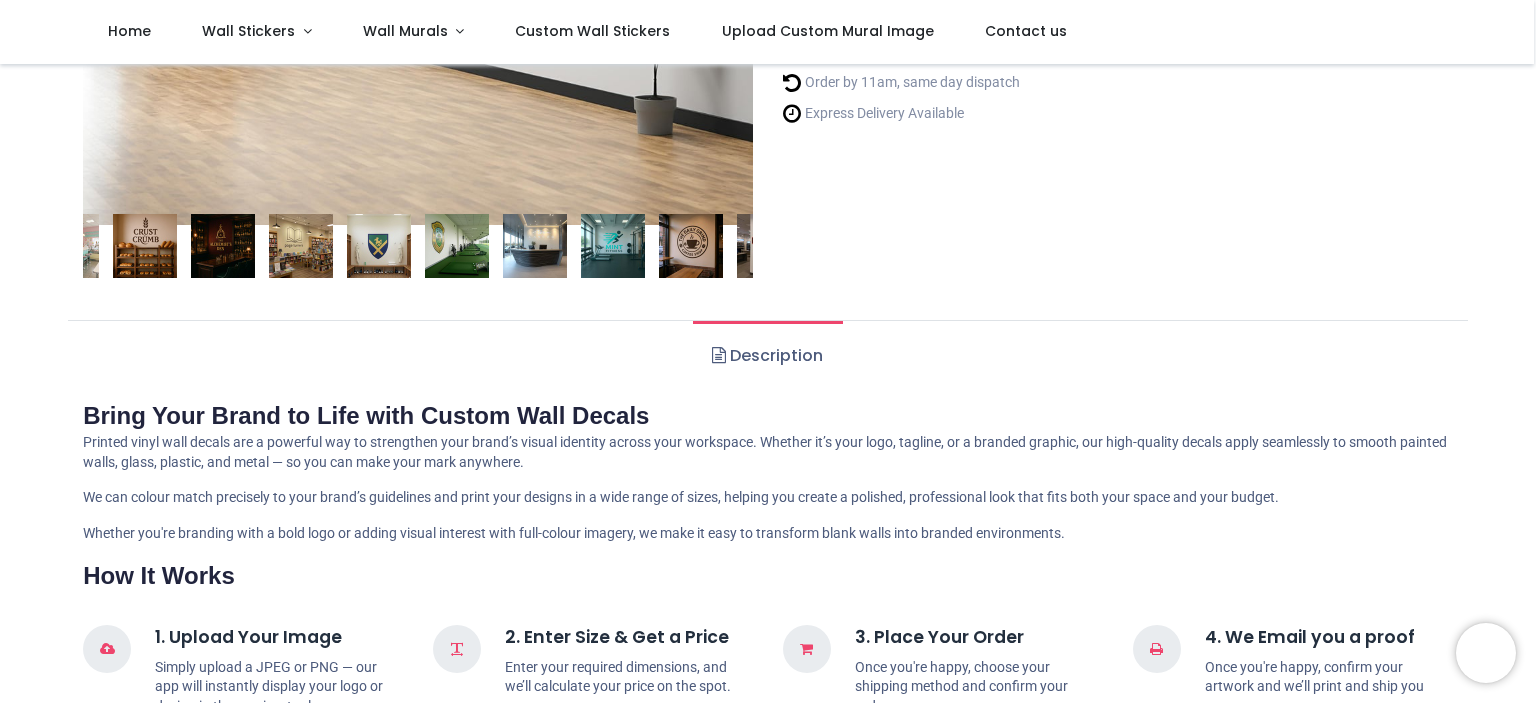 click at bounding box center [535, 246] 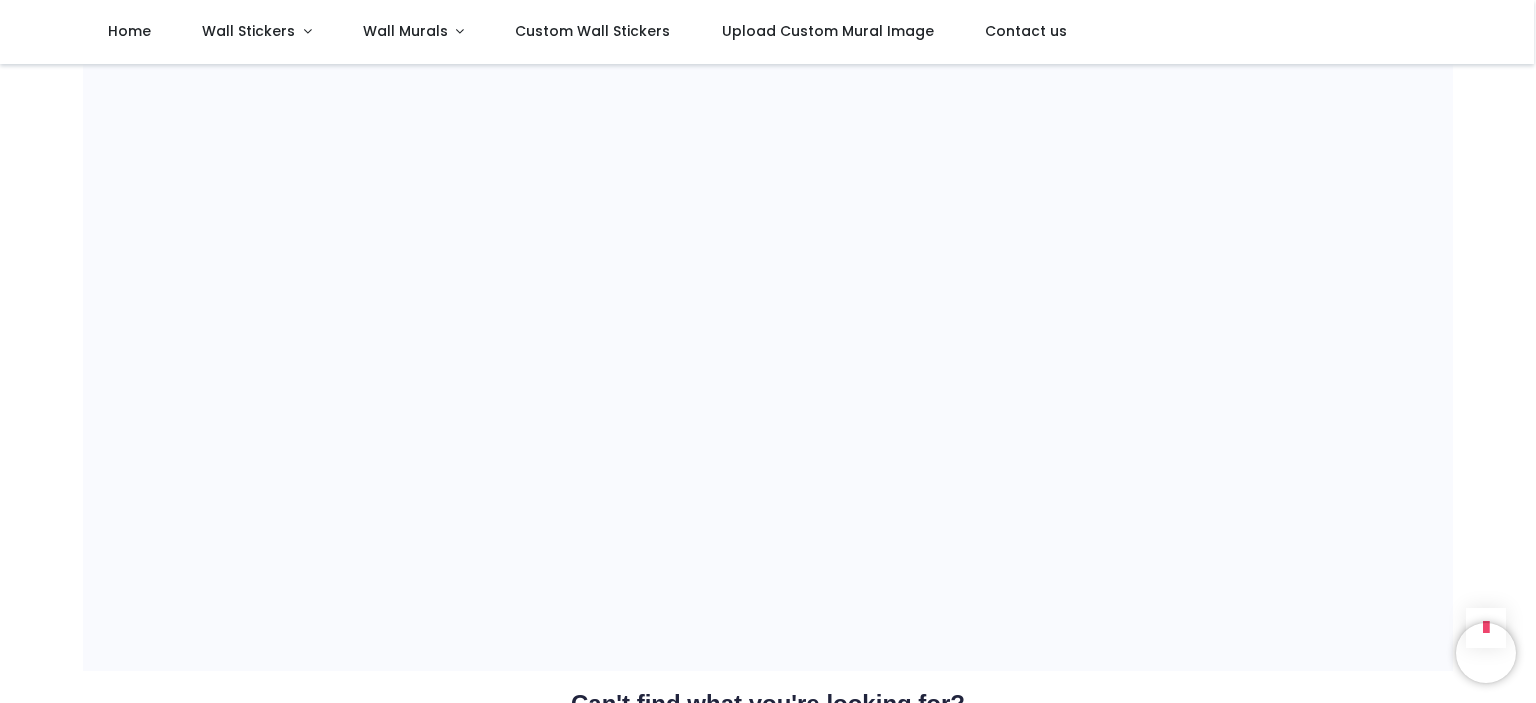 scroll, scrollTop: 1710, scrollLeft: 0, axis: vertical 